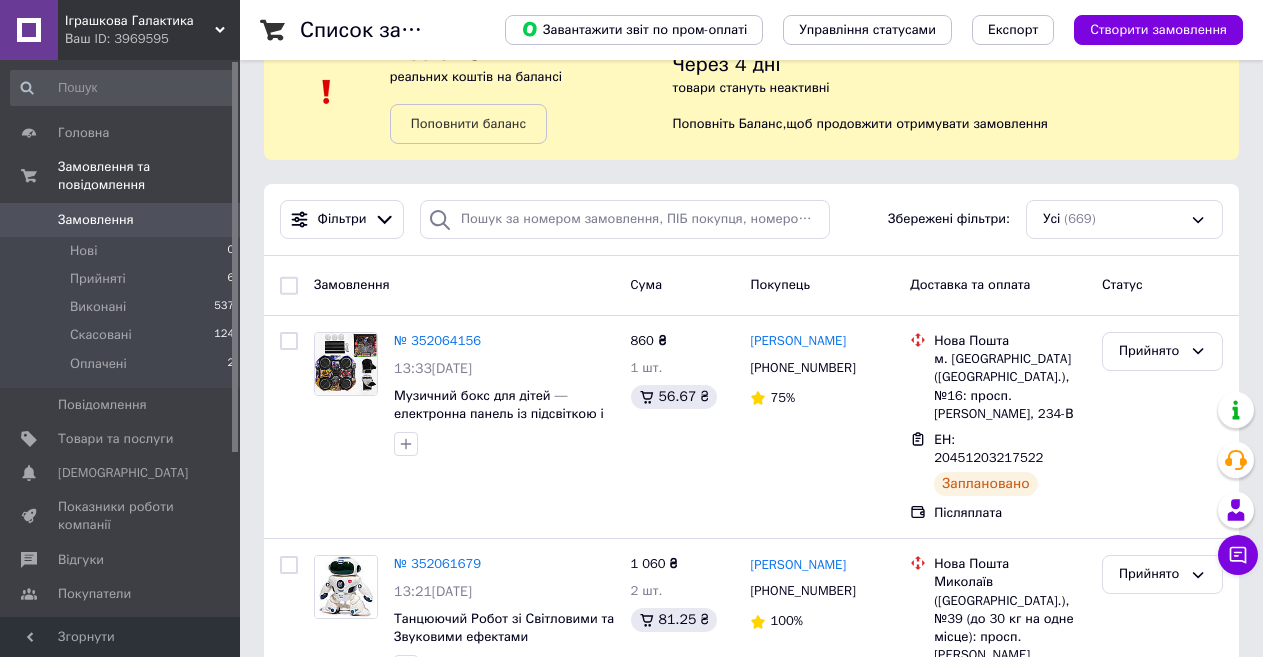 scroll, scrollTop: 0, scrollLeft: 0, axis: both 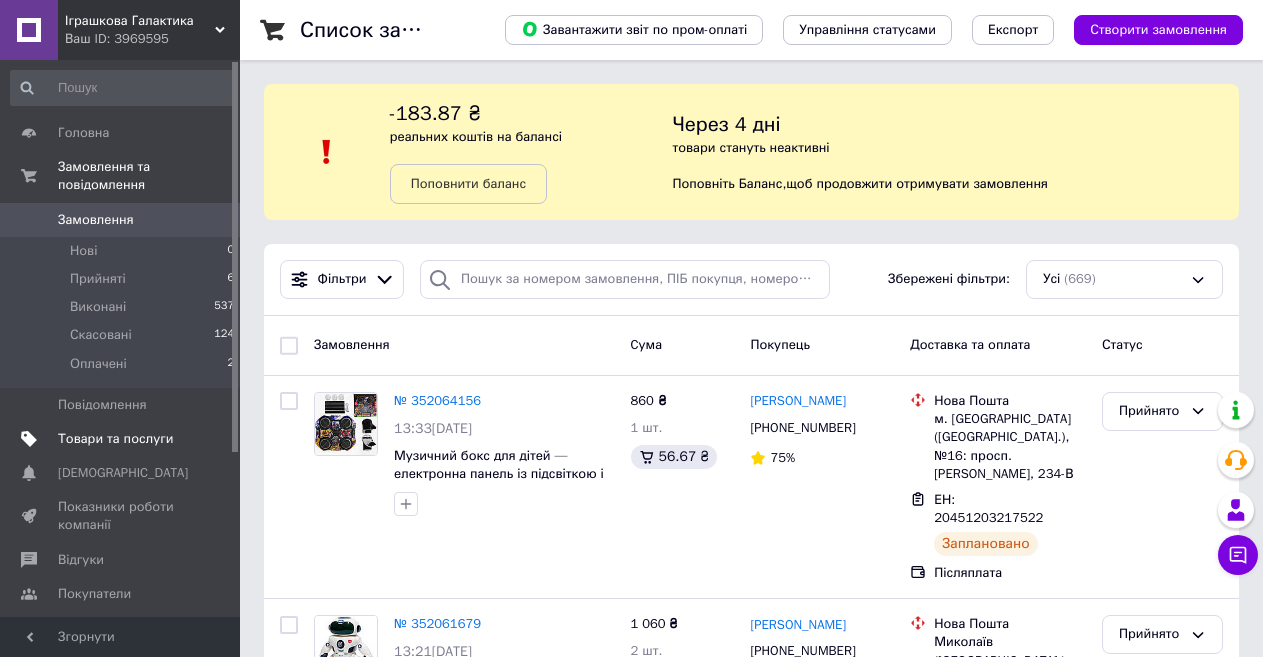 click on "Товари та послуги" at bounding box center (115, 439) 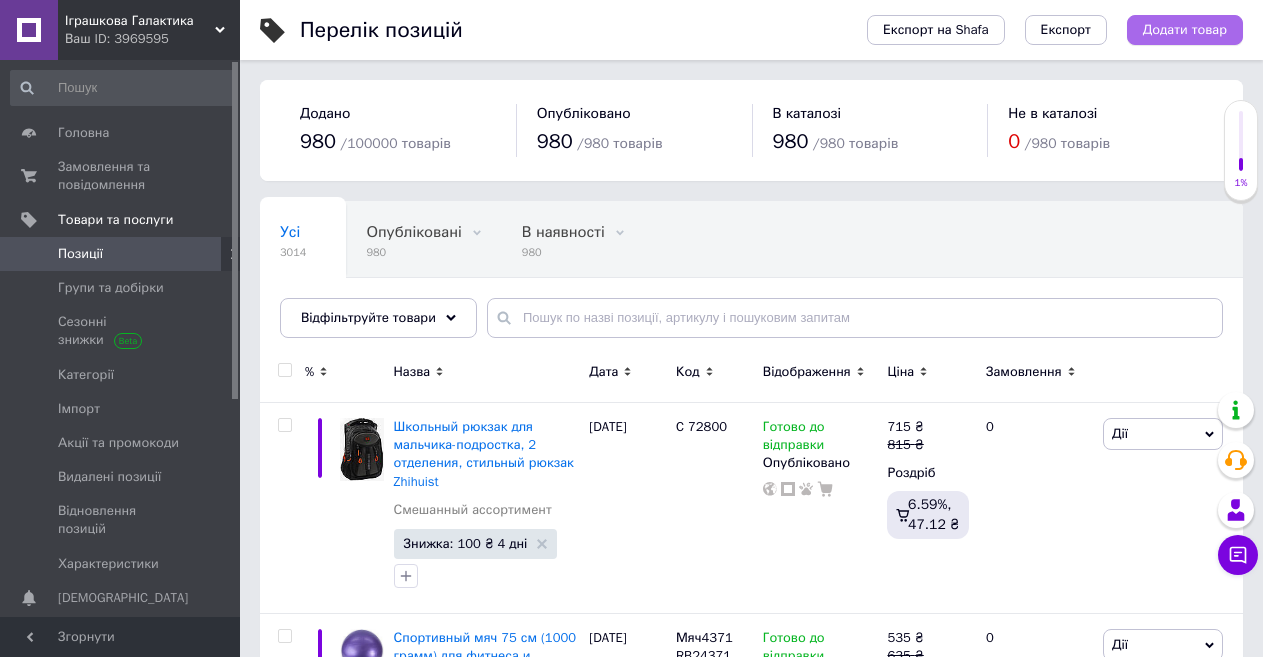 click on "Додати товар" at bounding box center [1185, 30] 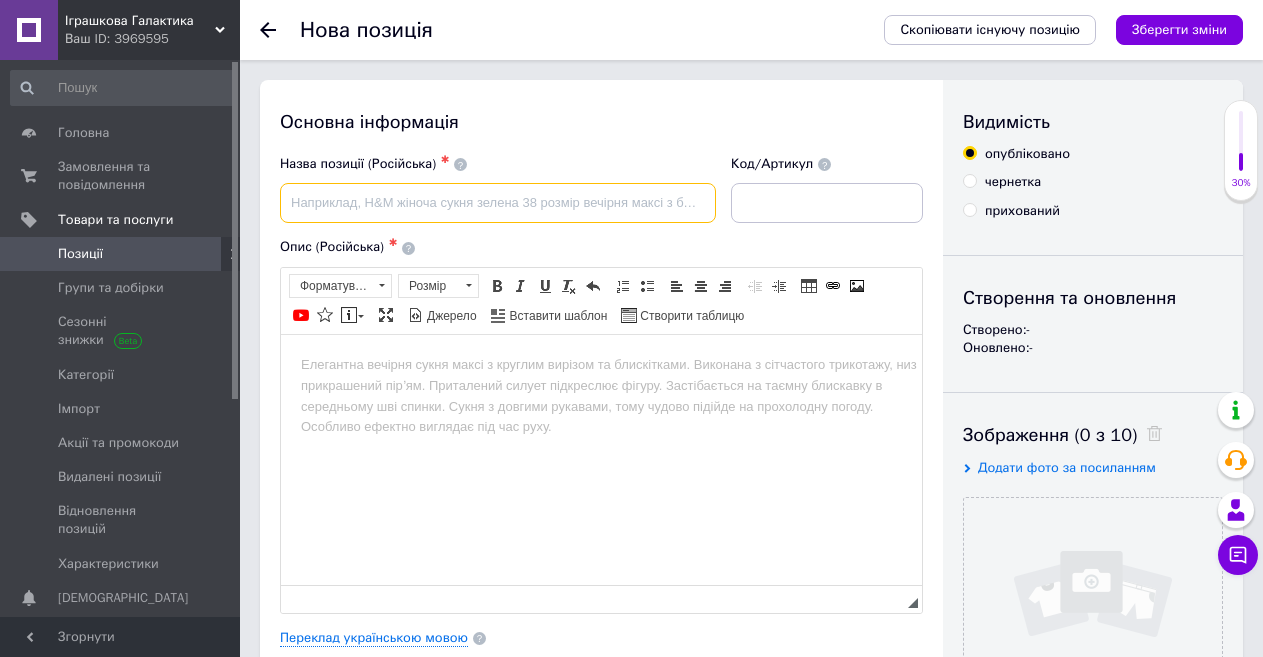 scroll, scrollTop: 0, scrollLeft: 0, axis: both 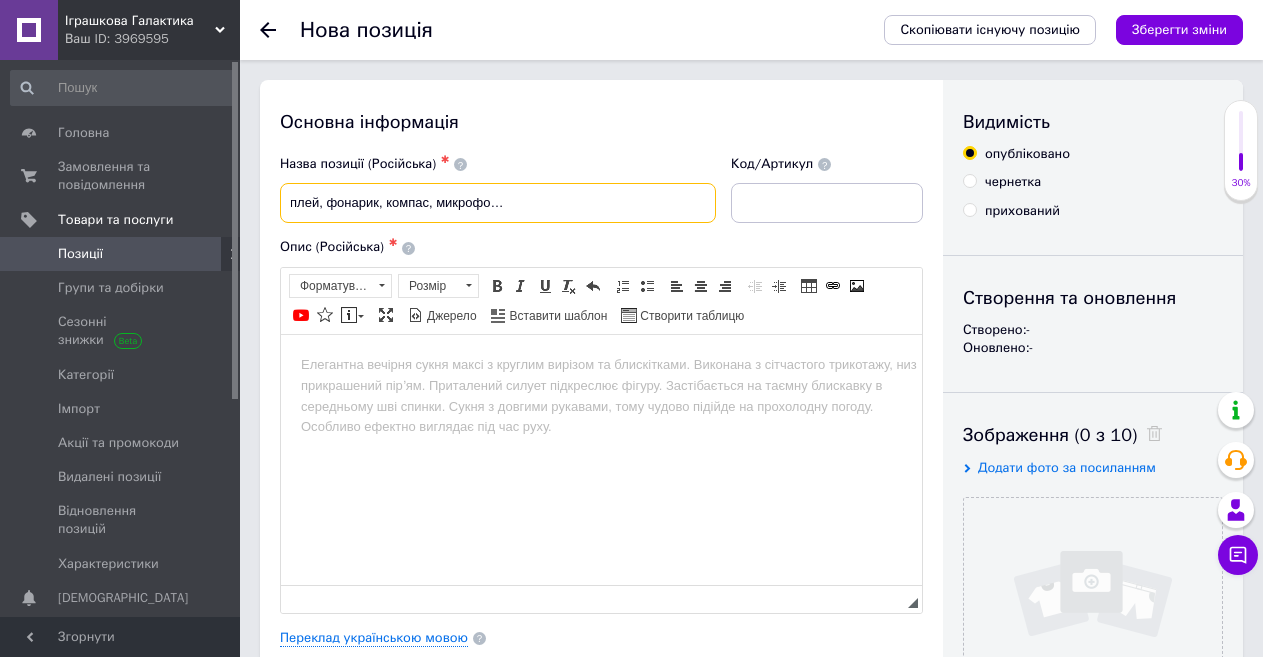 type on "Наручные рации: цифровой дисплей, фонарик, компас, микрофон, аккумулятор, зарядка через USB" 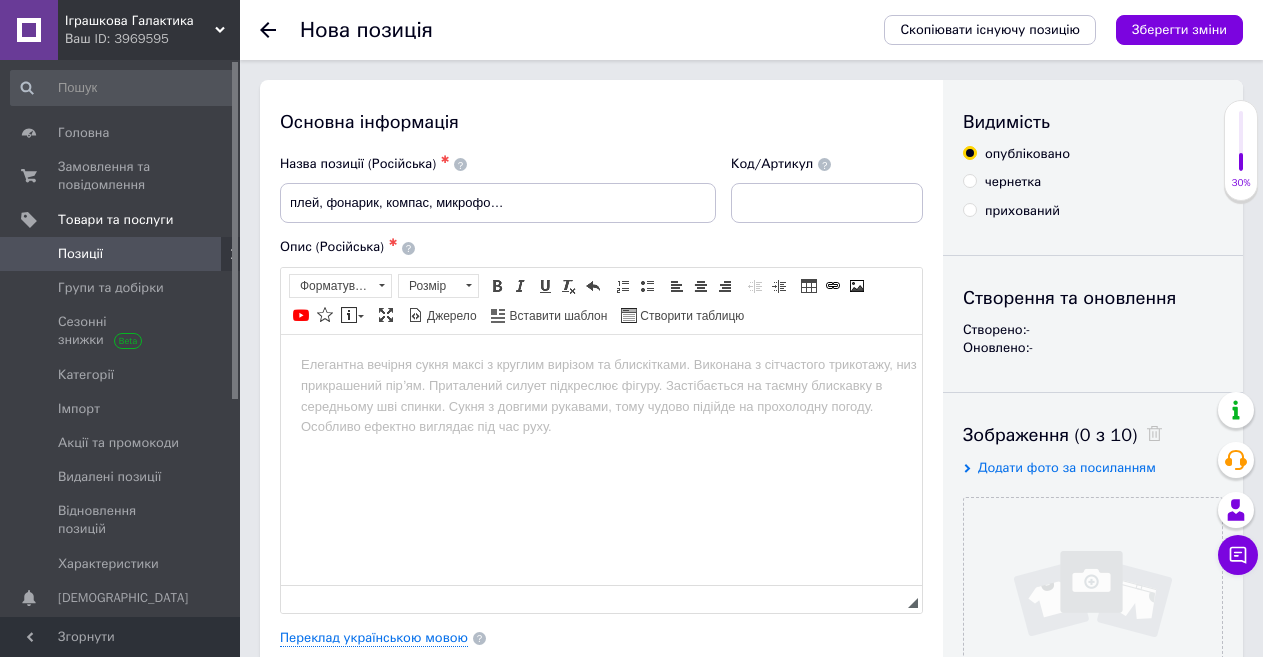 scroll, scrollTop: 0, scrollLeft: 0, axis: both 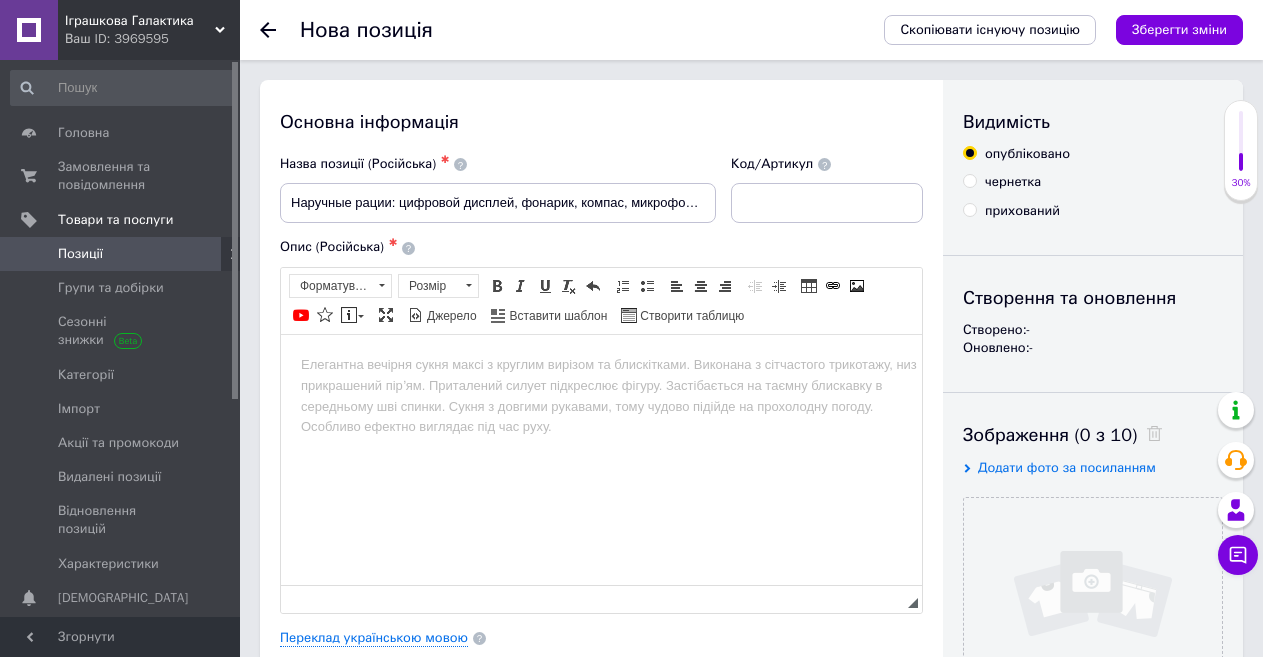 click on "Основна інформація Назва позиції (Російська) ✱ Наручные рации: цифровой дисплей, фонарик, компас, микрофон, аккумулятор, зарядка через USB Код/Артикул Опис (Російська) ✱ Розширений текстовий редактор, 89B18B9F-90F7-440C-B63B-3039840DD230 Панель інструментів редактора Форматування Форматування Розмір Розмір   Жирний  Сполучення клавіш Ctrl+B   Курсив  Сполучення клавіш Ctrl+I   Підкреслений  Сполучення клавіш Ctrl+U   Видалити форматування   Повернути  Сполучення клавіш Ctrl+Z   Вставити/видалити нумерований список   Вставити/видалити маркований список   По лівому краю           $" at bounding box center [601, 638] 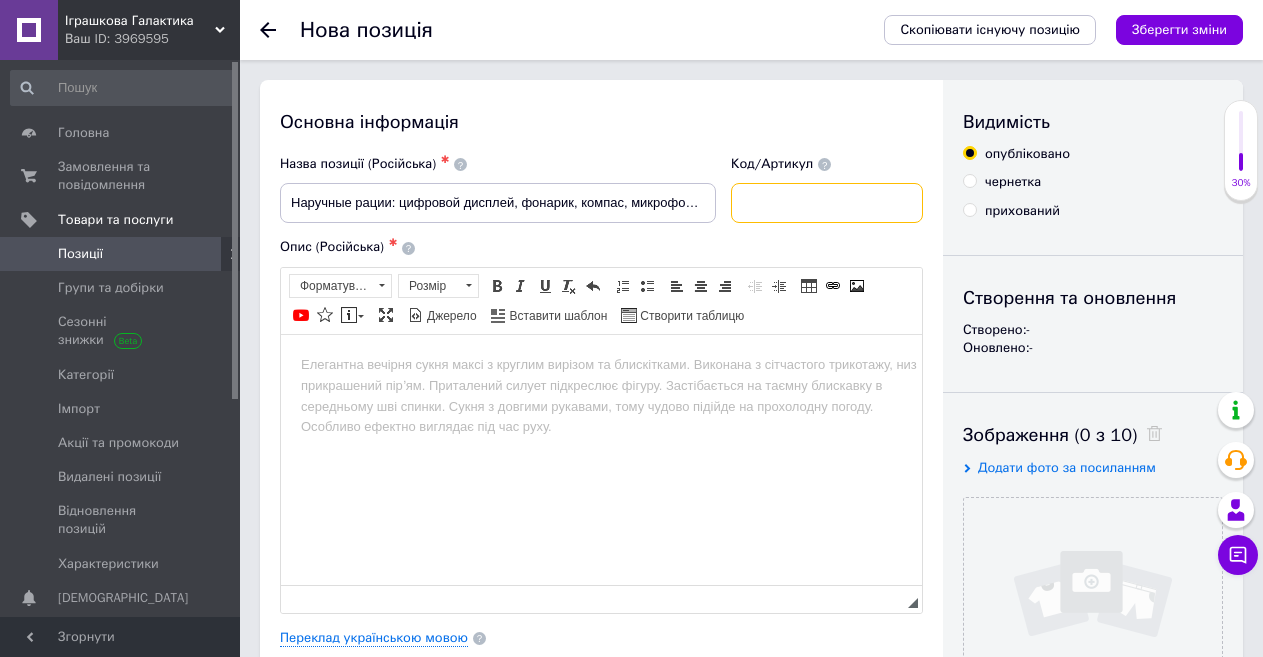 paste on "LZ 060" 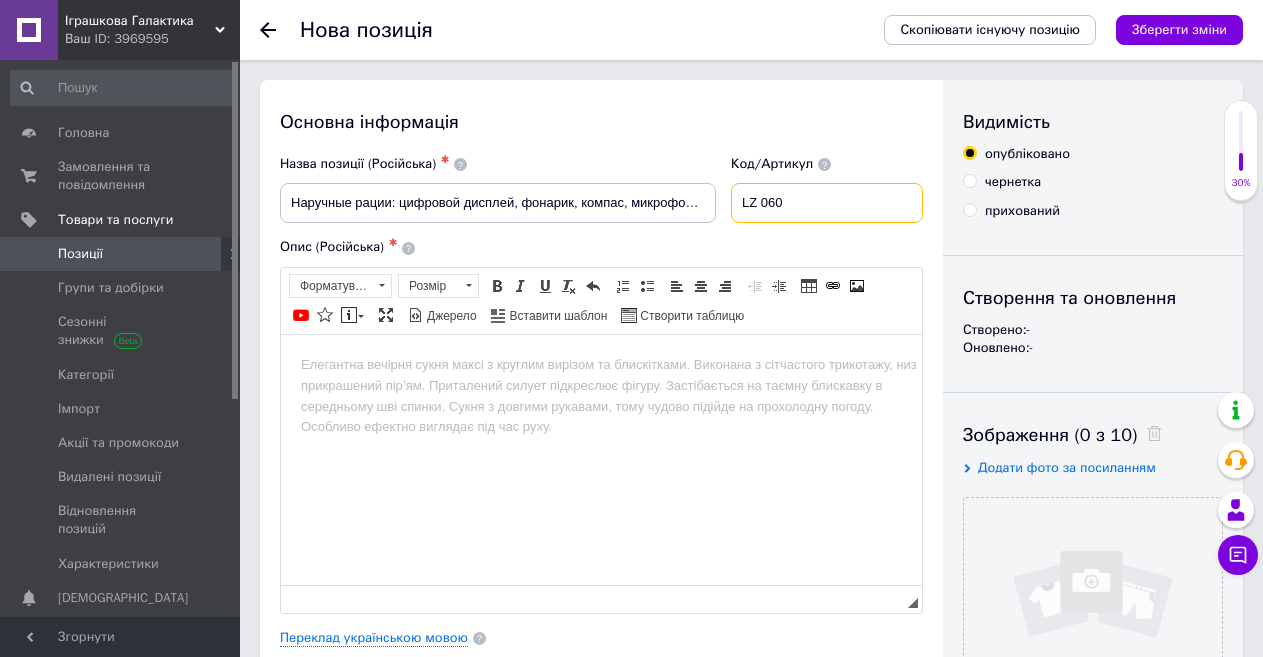 type on "LZ 060" 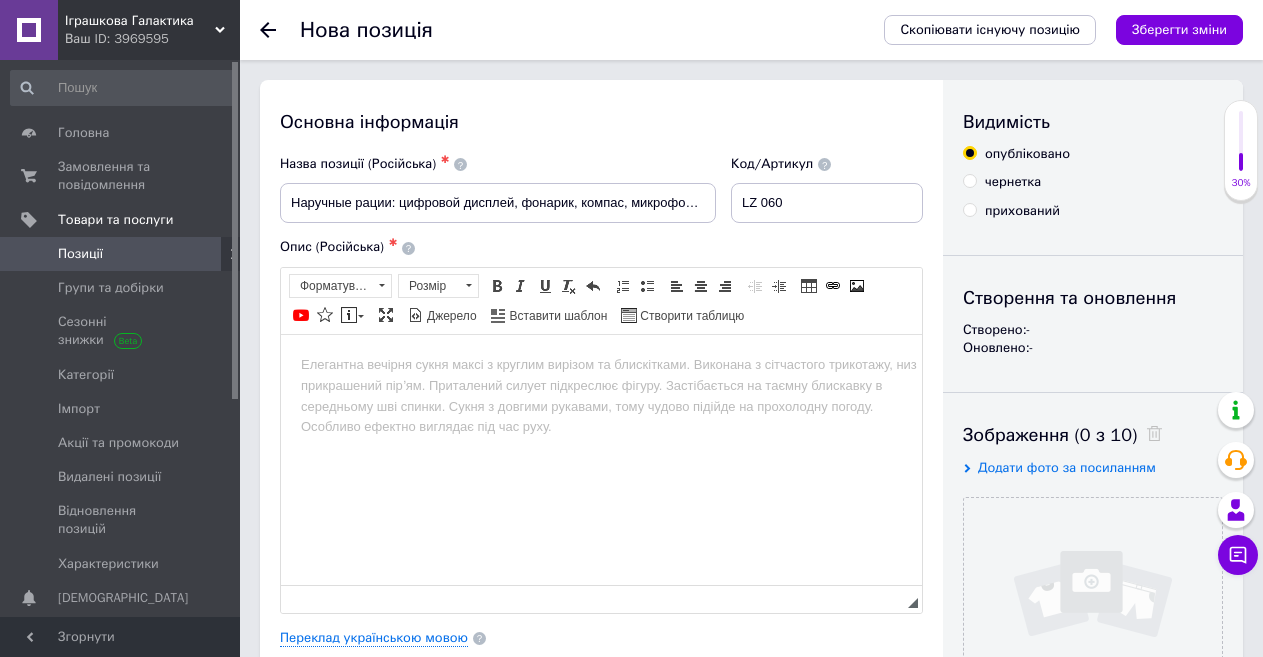 click at bounding box center (601, 364) 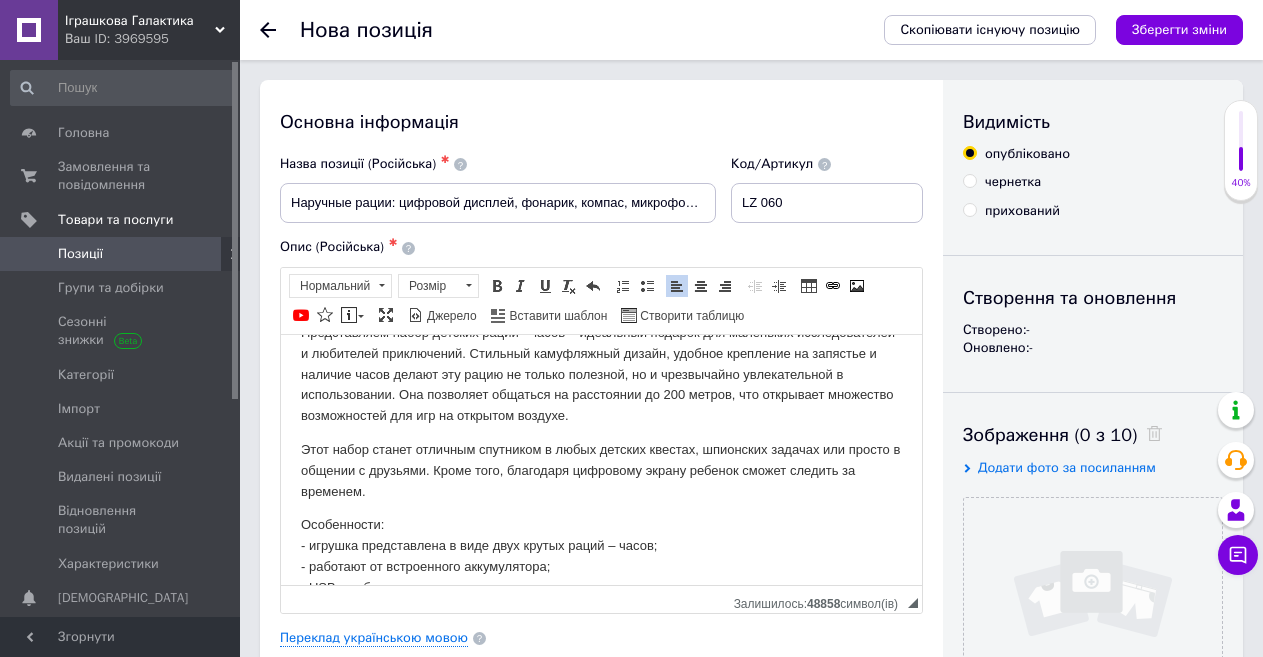 scroll, scrollTop: 0, scrollLeft: 0, axis: both 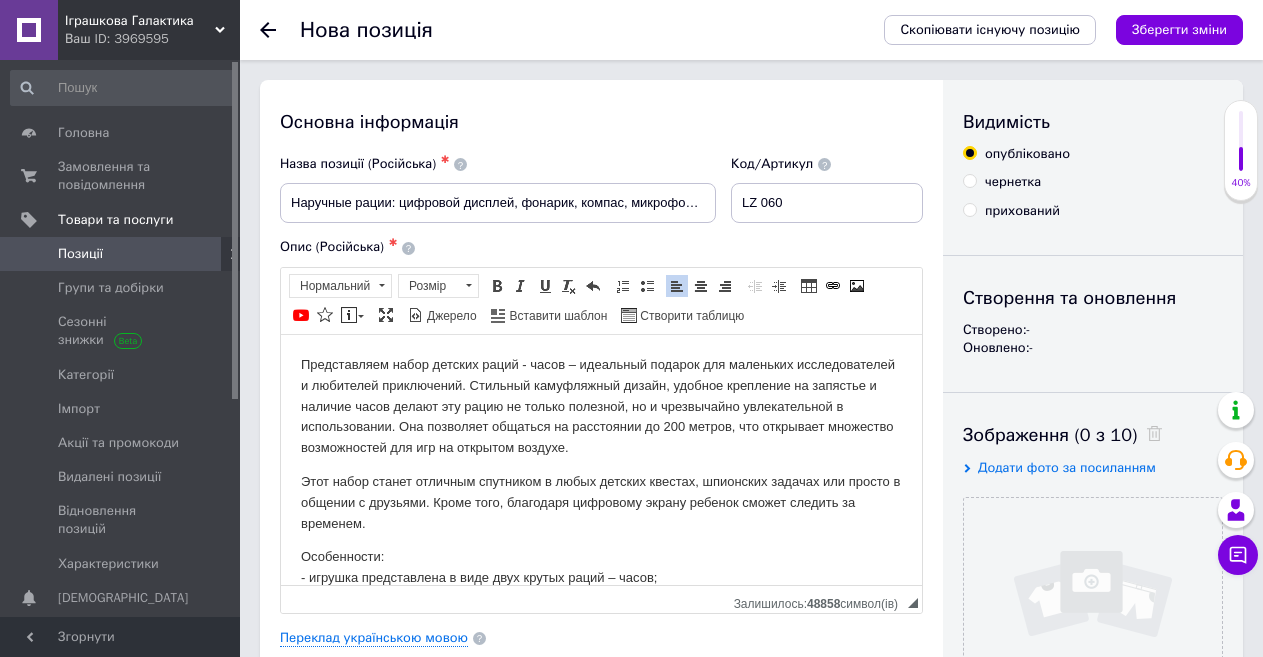 drag, startPoint x: 1062, startPoint y: 203, endPoint x: 873, endPoint y: 342, distance: 234.61032 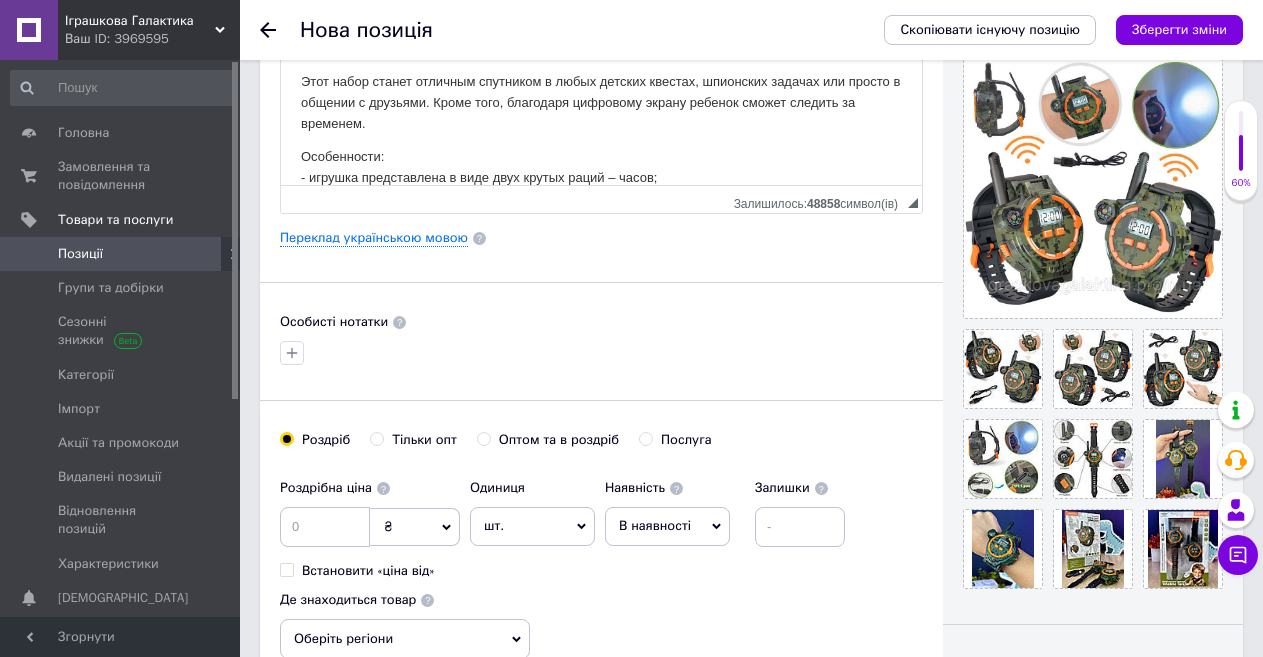 click at bounding box center [601, 353] 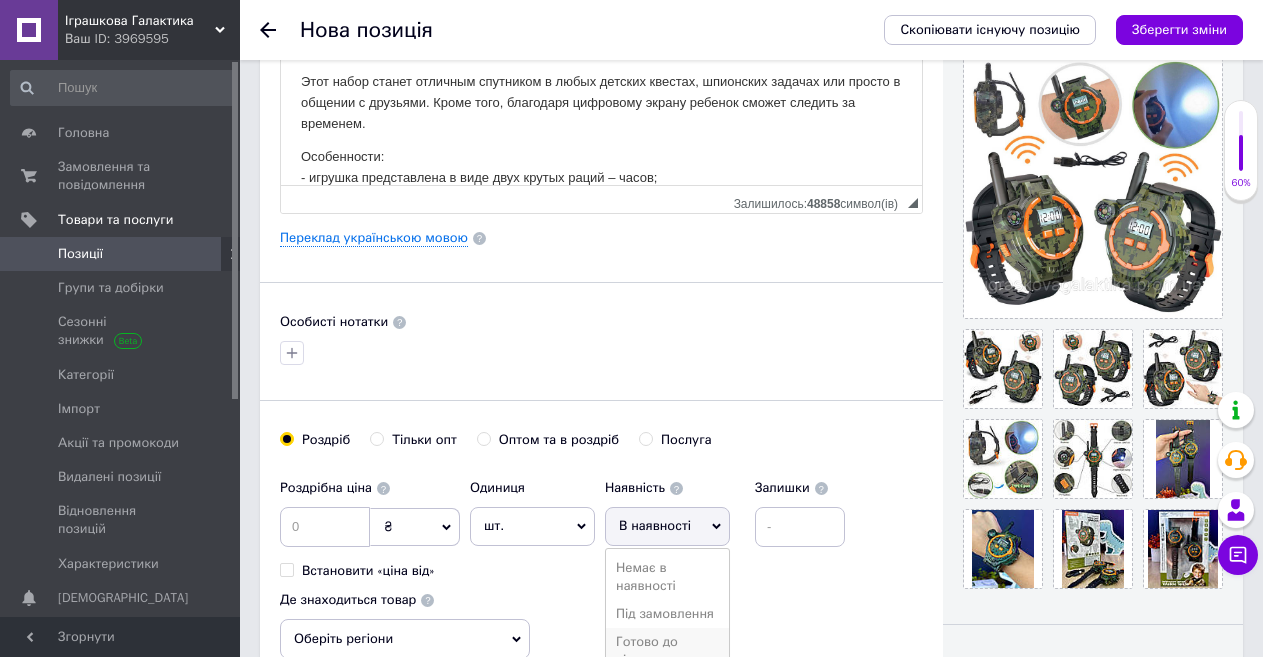 click on "Готово до відправки" at bounding box center (667, 651) 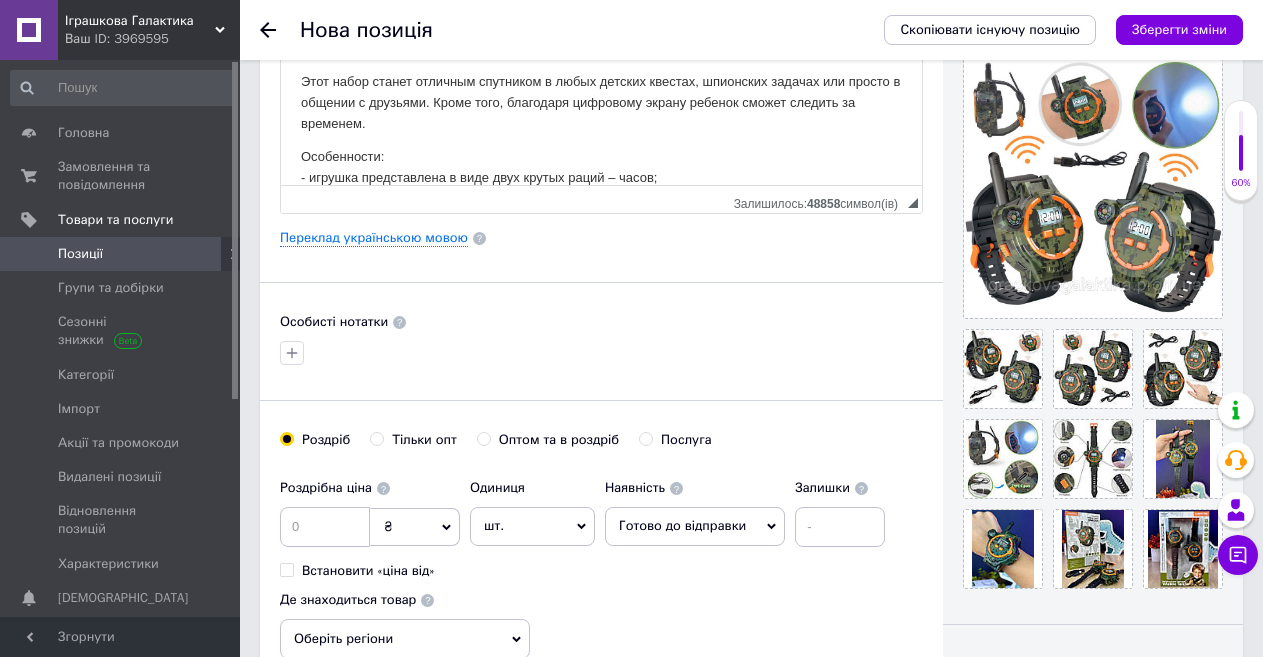 click on "Роздрібна ціна ₴ $ EUR CHF GBP ¥ PLN ₸ MDL HUF KGS CNY TRY KRW lei Встановити «ціна від» Одиниця шт. Популярне комплект упаковка кв.м пара м кг пог.м послуга т а автоцистерна ампула б балон банка блістер бобіна бочка бут бухта в ват виїзд відро г г га година гр/кв.м гігакалорія д дав два місяці день доба доза є єврокуб з зміна к кВт каністра карат кв.дм кв.м кв.см кв.фут квартал кг кг/кв.м км колесо комплект коробка куб.дм куб.м л л лист м м мВт мл мм моток місяць мішок н набір номер о об'єкт од. п палетомісце пара партія пач пог.м послуга посівна одиниця птахомісце півроку пігулка р 1" at bounding box center (587, 524) 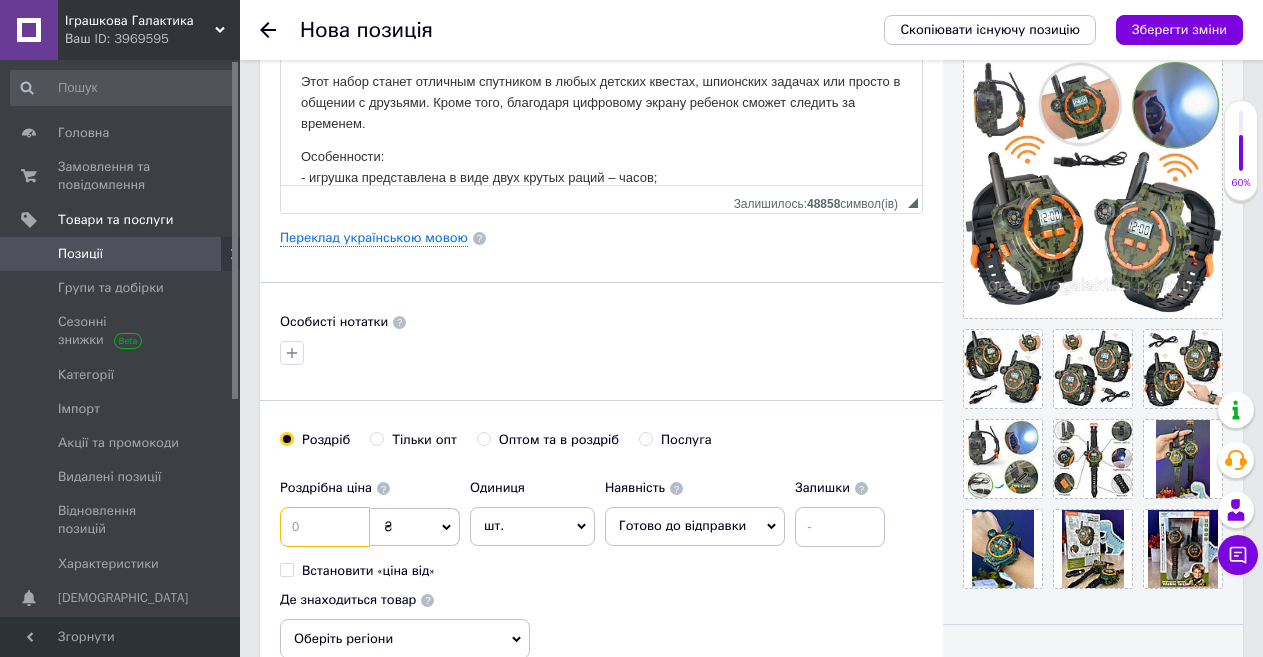 paste on "690" 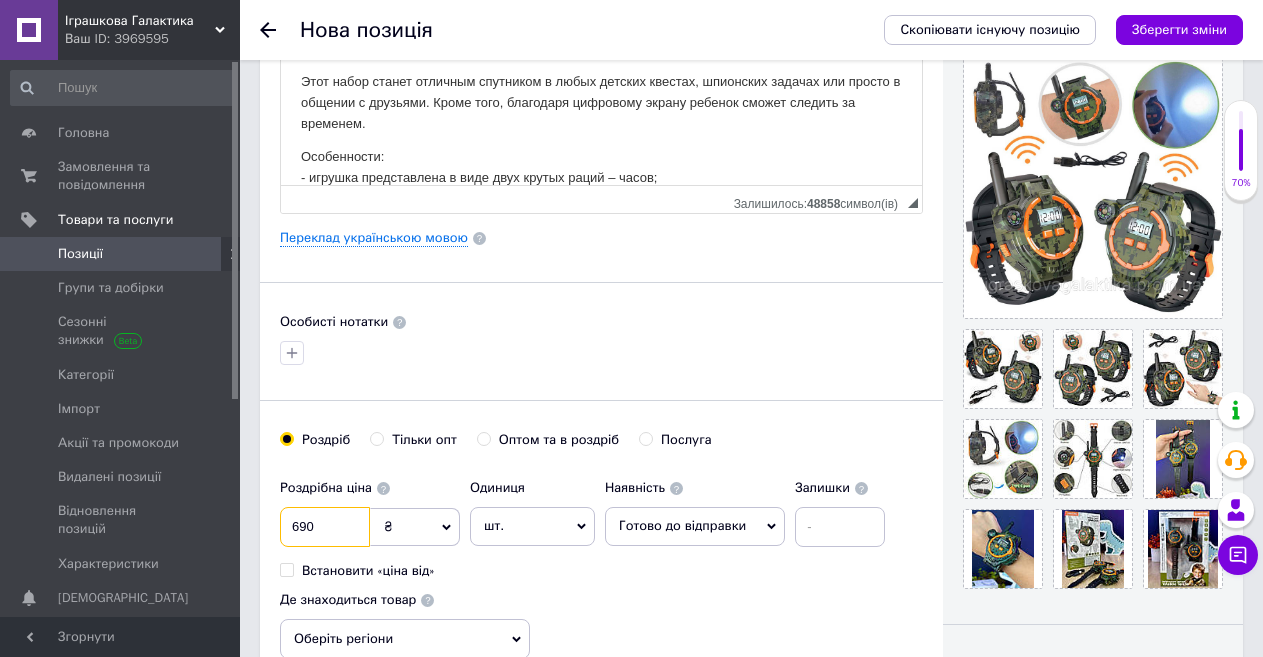 type on "690" 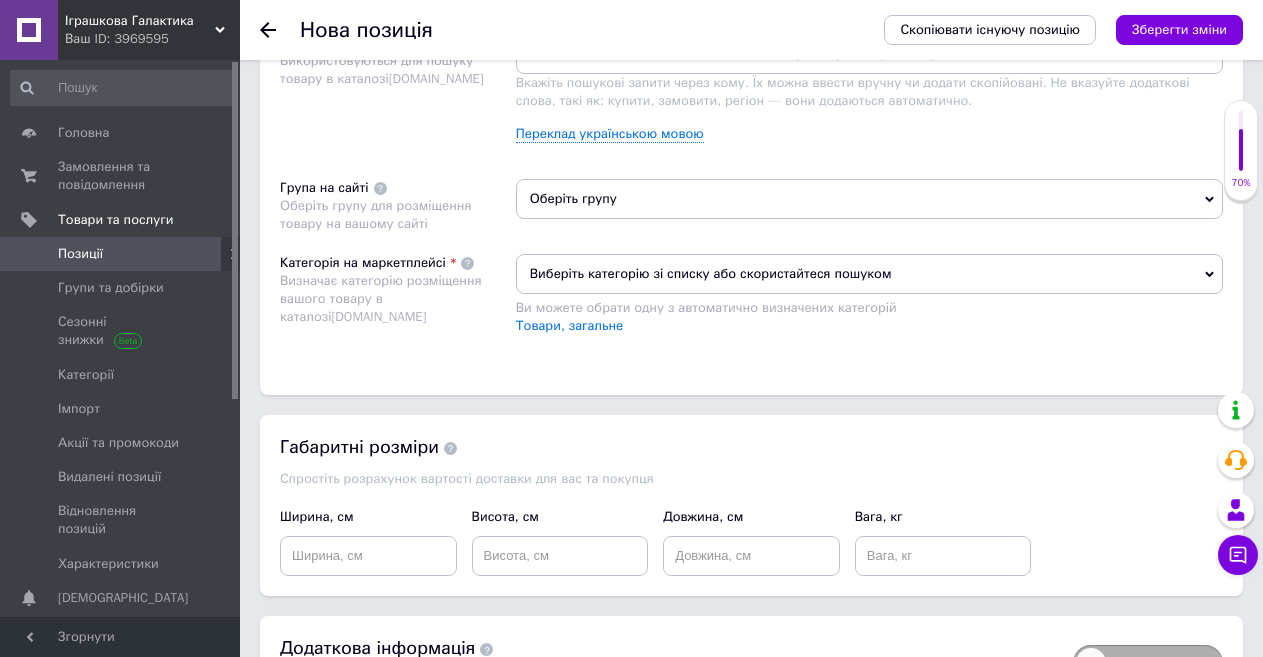 scroll, scrollTop: 1100, scrollLeft: 0, axis: vertical 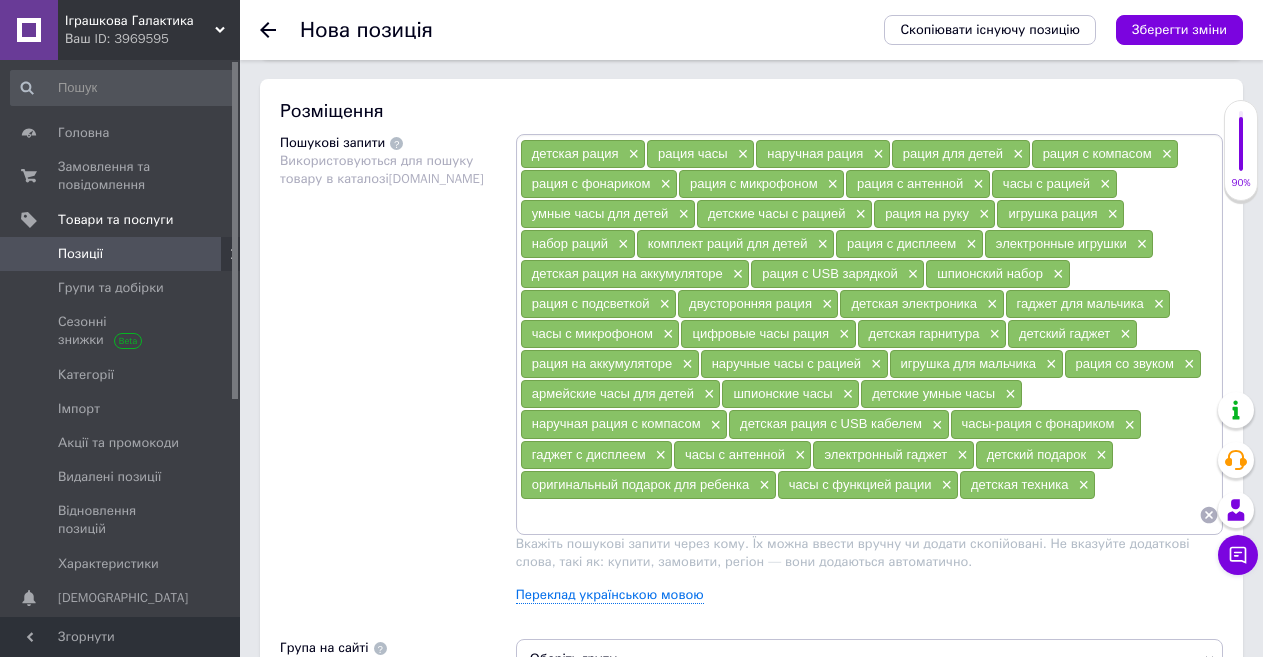 click on "Пошукові запити Використовуються для пошуку товару в каталозі  [DOMAIN_NAME]" at bounding box center [398, 376] 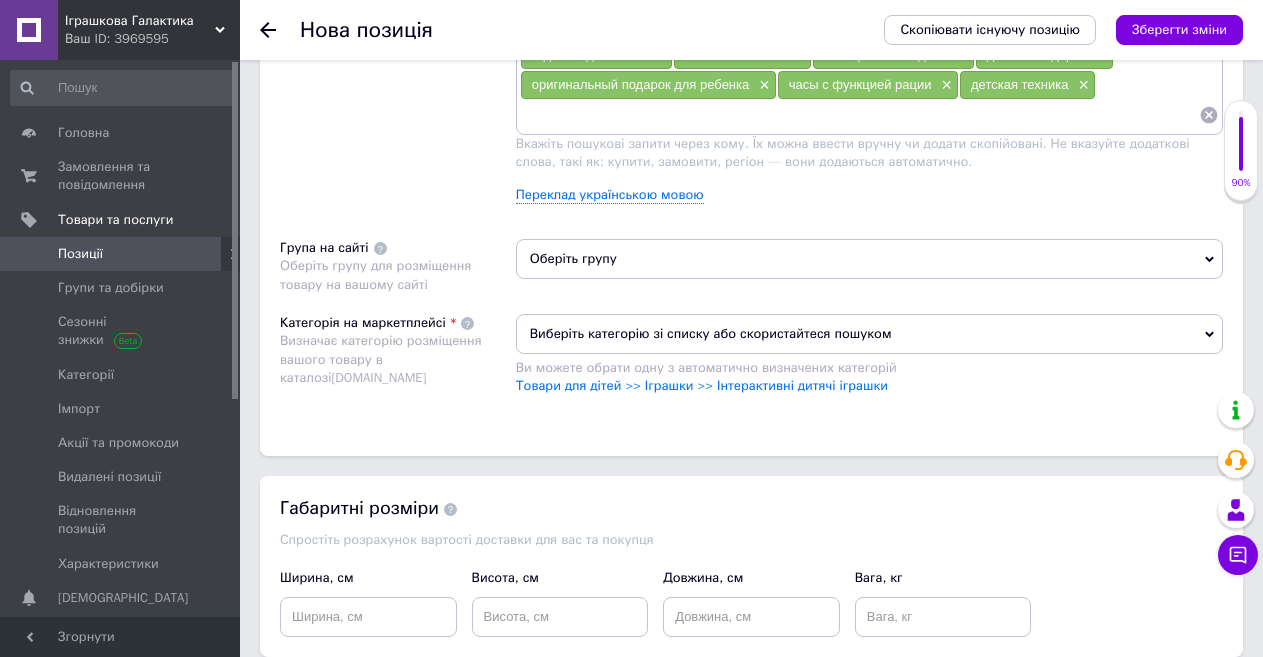 scroll, scrollTop: 1600, scrollLeft: 0, axis: vertical 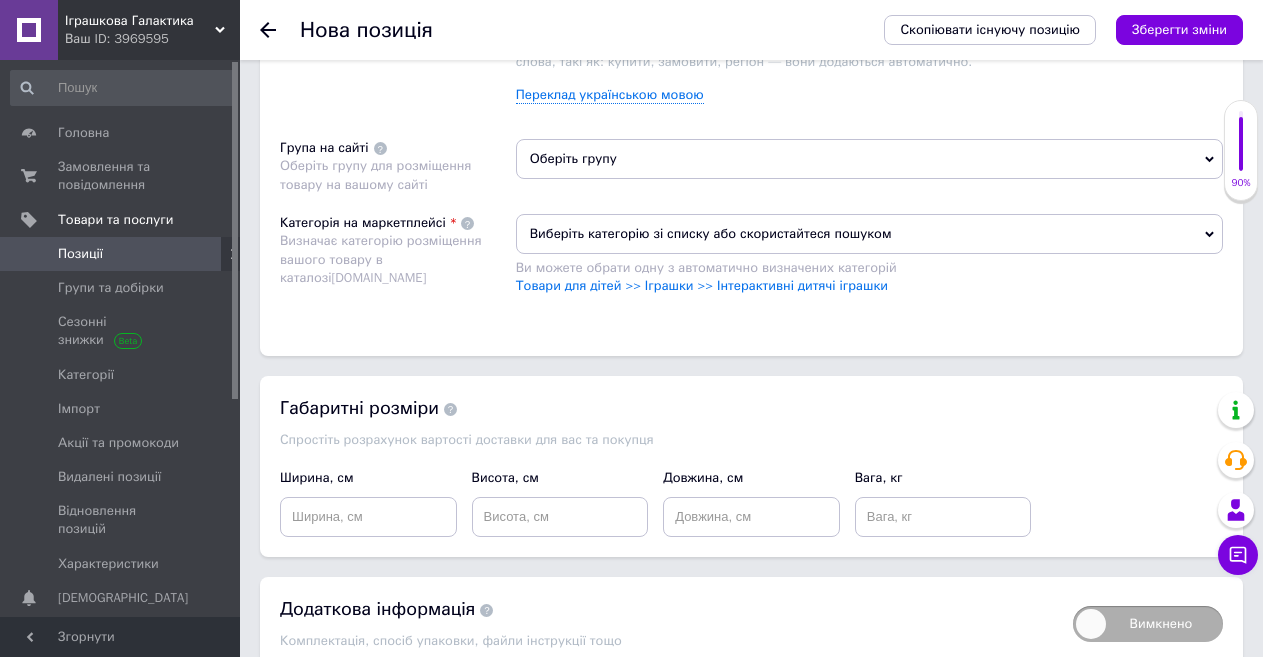 click on "Оберіть групу" at bounding box center (869, 159) 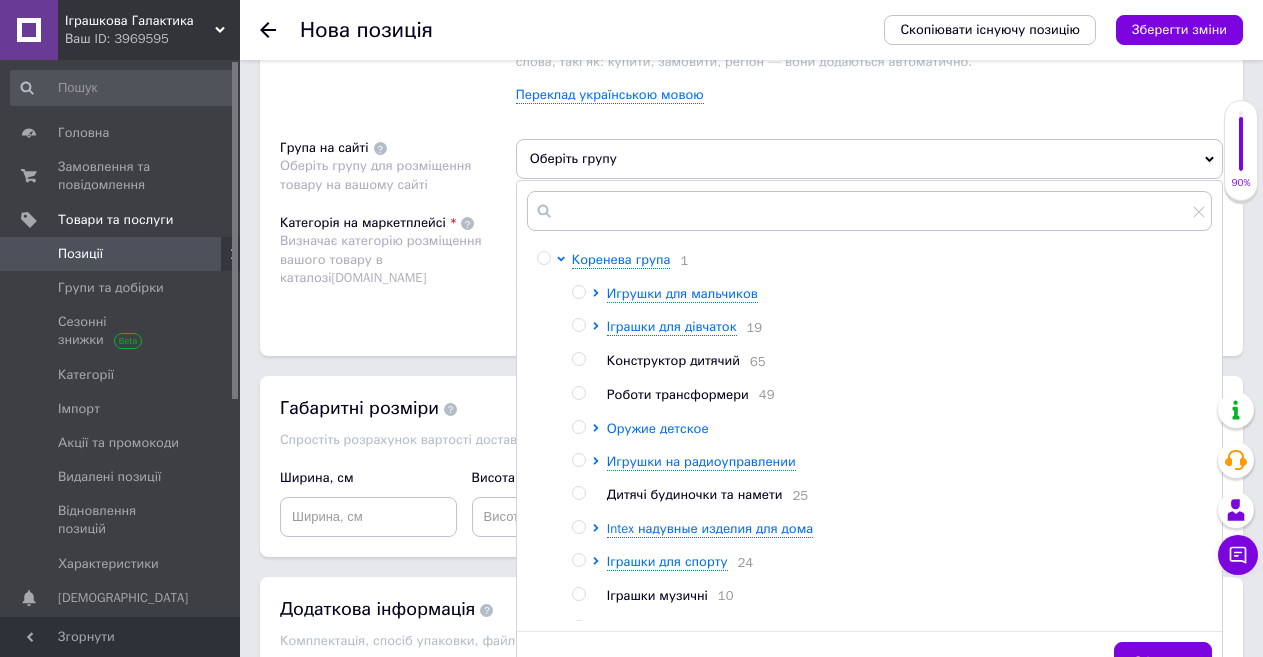 click 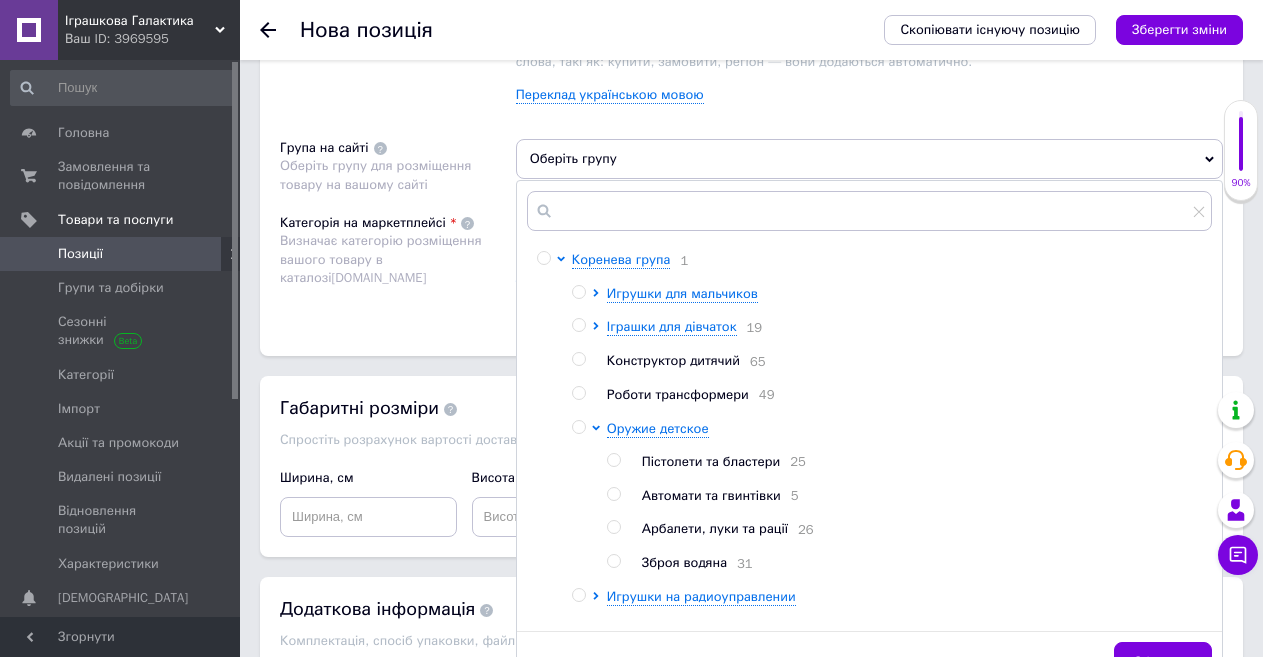 click at bounding box center [613, 527] 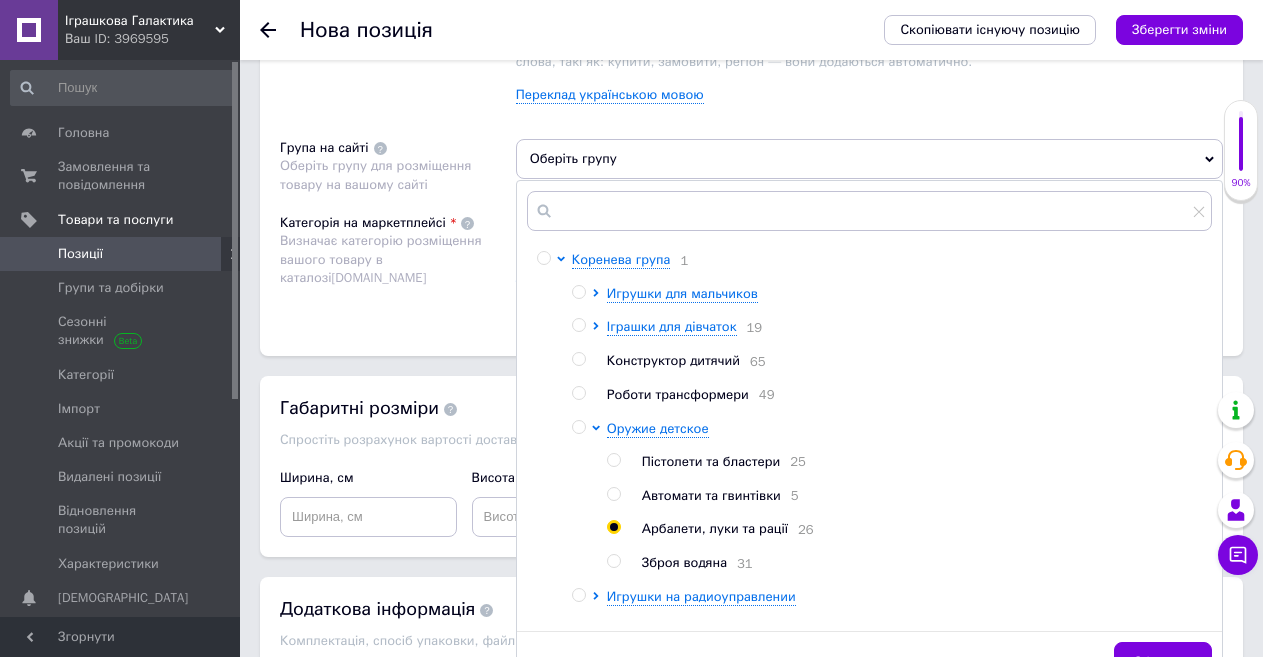 radio on "true" 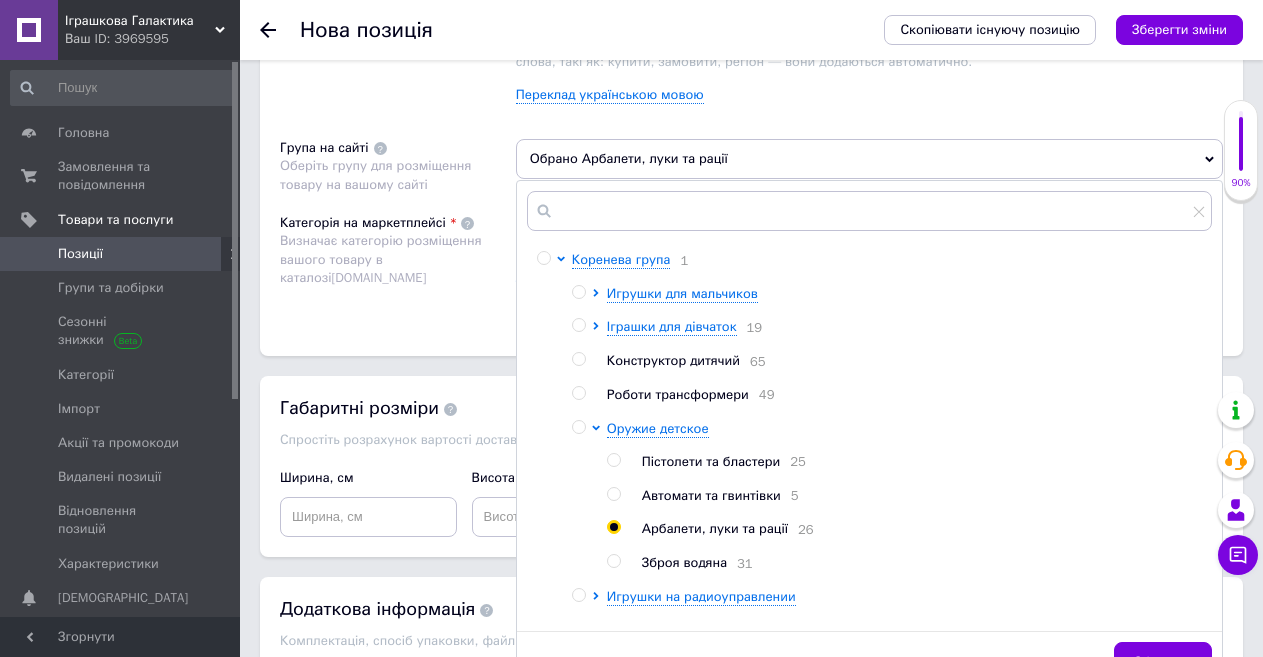 click on "Розміщення Пошукові запити Використовуються для пошуку товару в каталозі  [DOMAIN_NAME] детская рация × рация часы × наручная рация × рация для детей × рация с компасом × рация с фонариком × рация с микрофоном × рация с антенной × часы с рацией × умные часы для детей × детские часы с рацией × рация на руку × игрушка рация × набор раций × комплект раций для детей × рация с дисплеем × электронные игрушки × детская рация на аккумуляторе × рация с USB зарядкой × шпионский набор × рация с подсветкой × двусторонняя рация × детская электроника × гаджет для мальчика × × × × × ×" at bounding box center [751, -33] 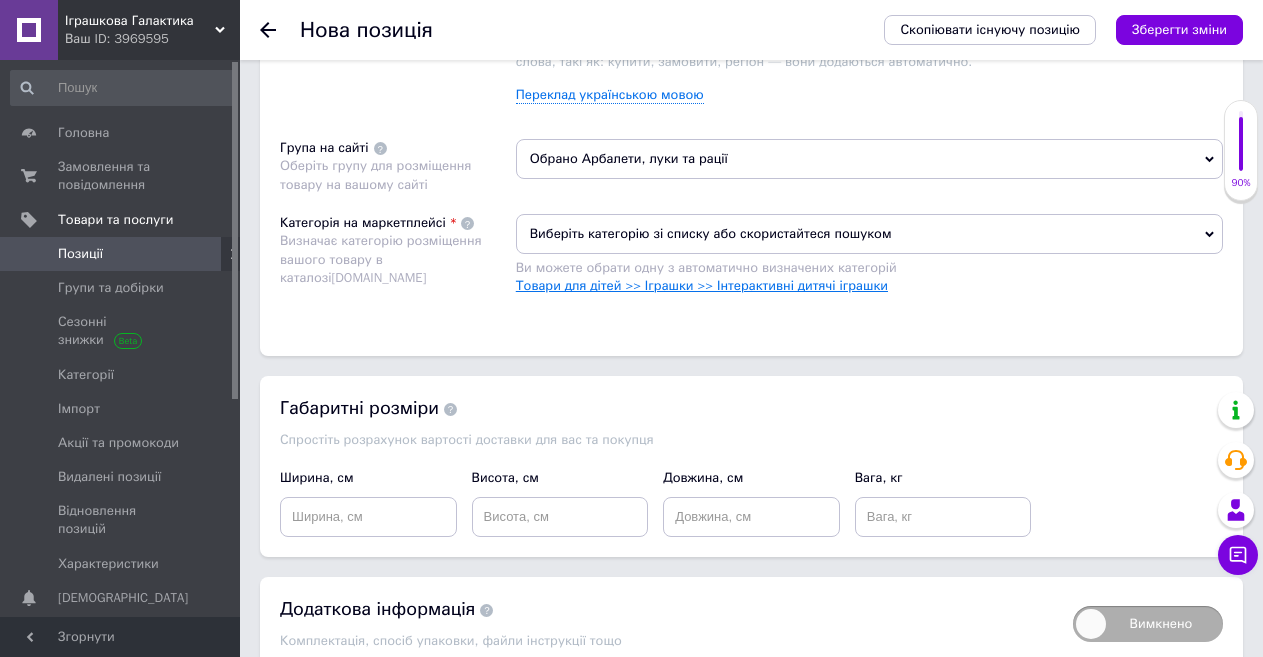 click on "Товари для дітей >> Іграшки >> Інтерактивні дитячі іграшки" at bounding box center (702, 285) 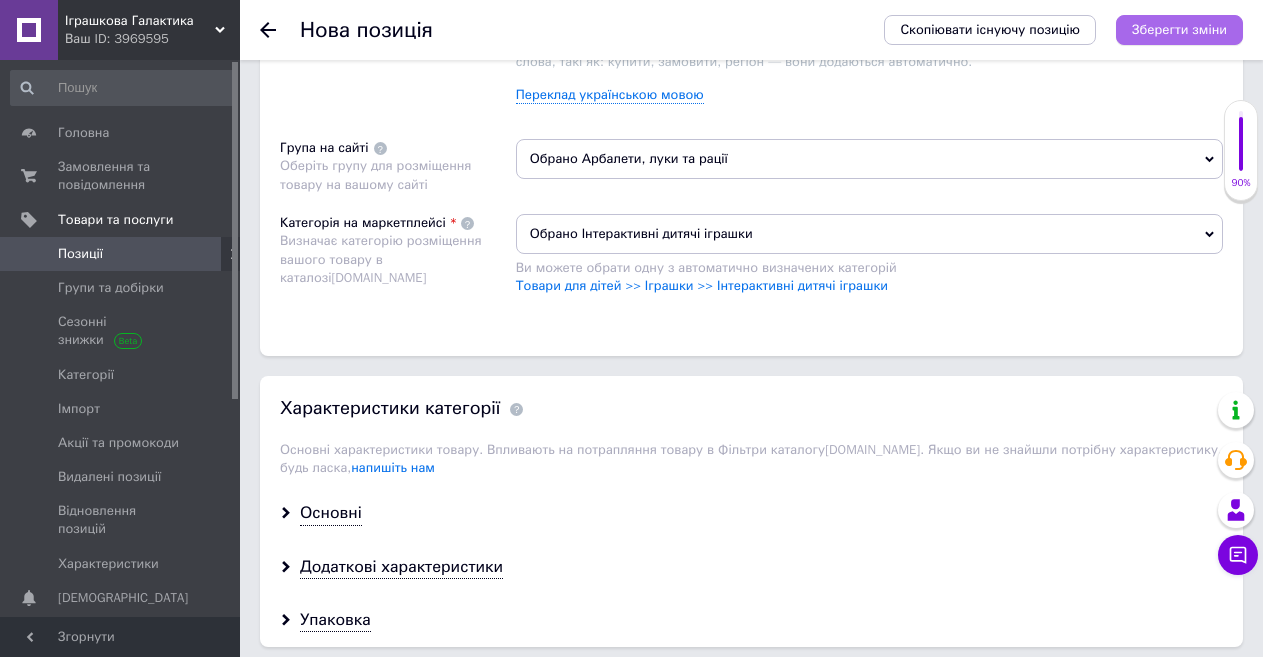 click on "Зберегти зміни" at bounding box center [1179, 29] 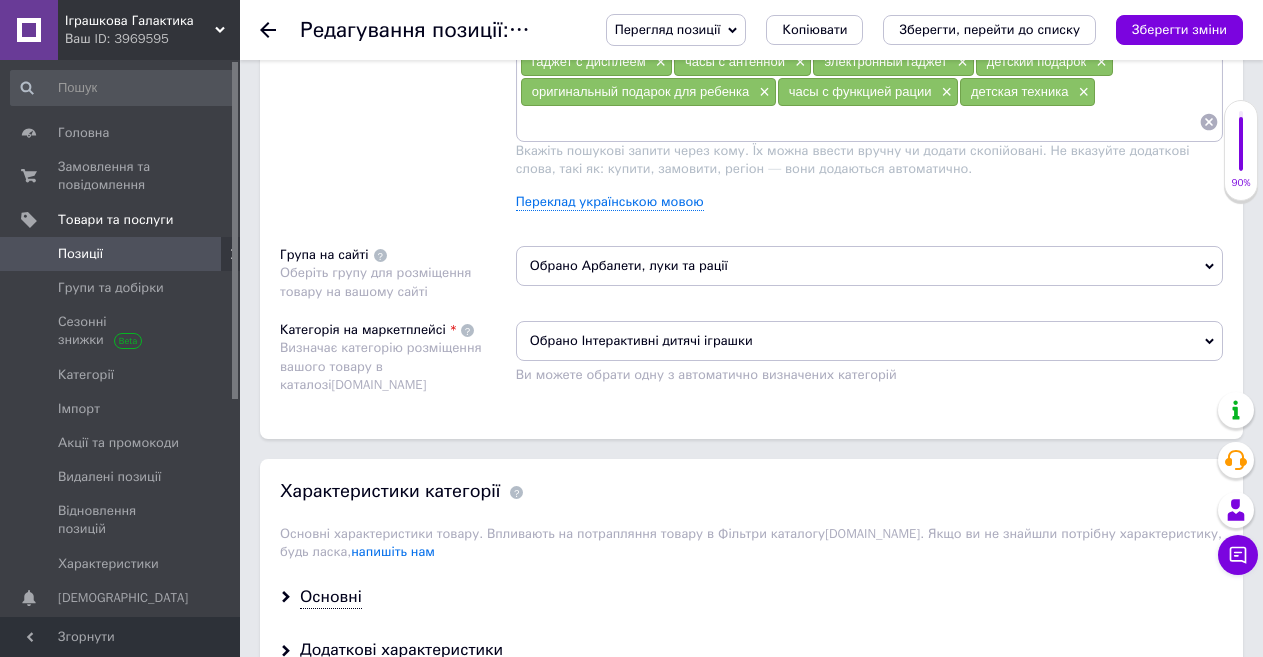 scroll, scrollTop: 1700, scrollLeft: 0, axis: vertical 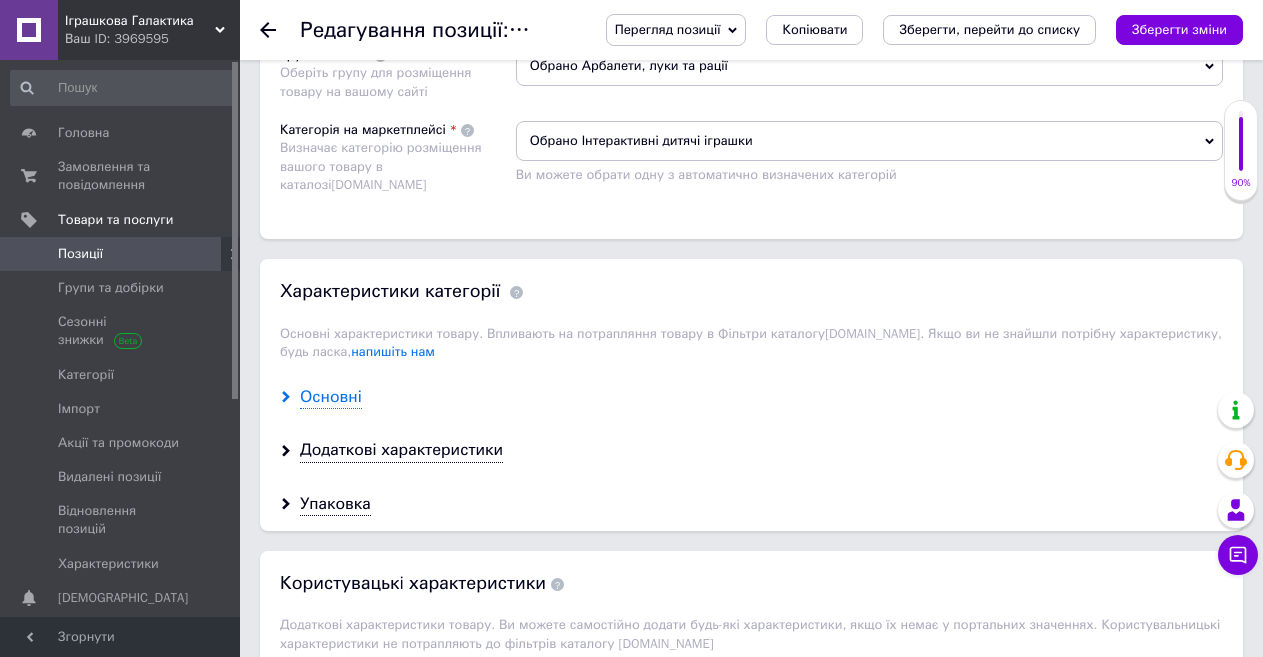 click on "Основні" at bounding box center (331, 397) 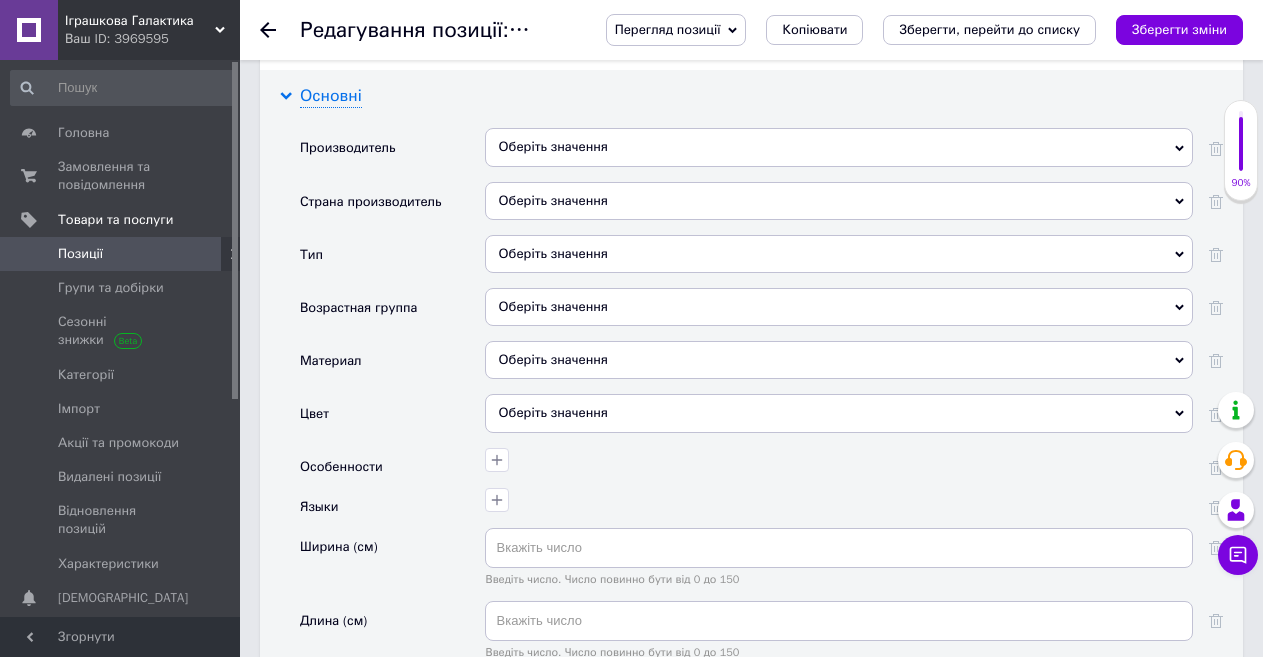 scroll, scrollTop: 2100, scrollLeft: 0, axis: vertical 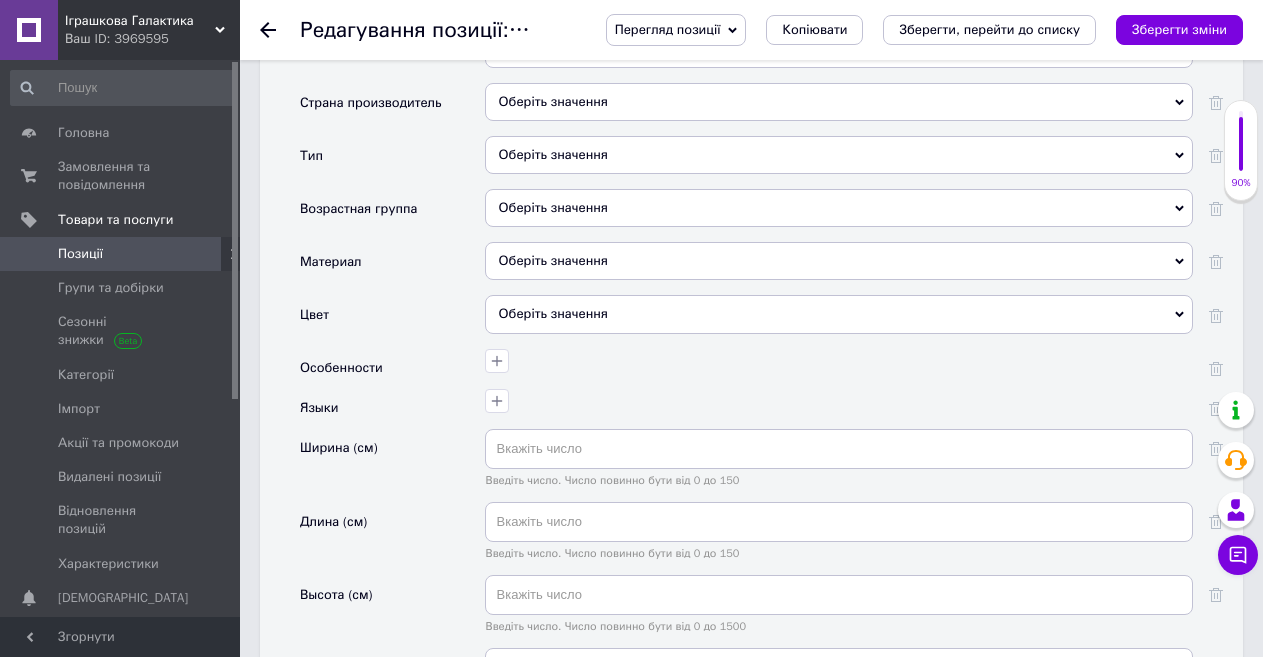 click on "Оберіть значення" at bounding box center [839, 155] 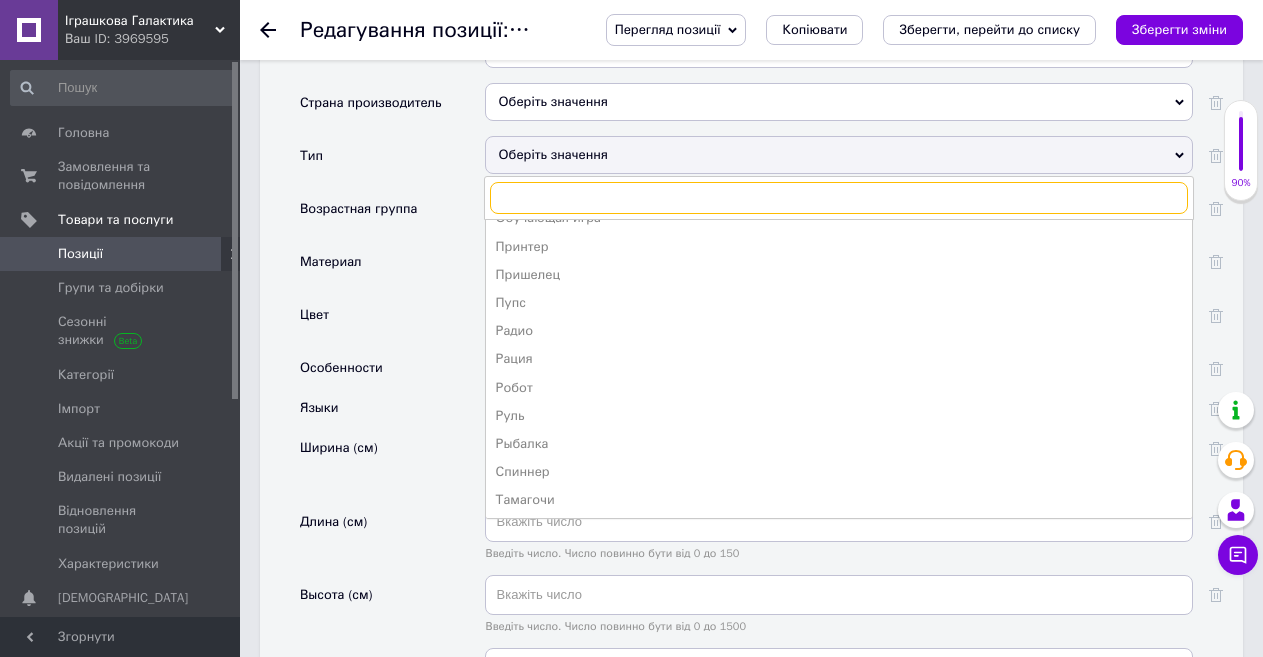 scroll, scrollTop: 400, scrollLeft: 0, axis: vertical 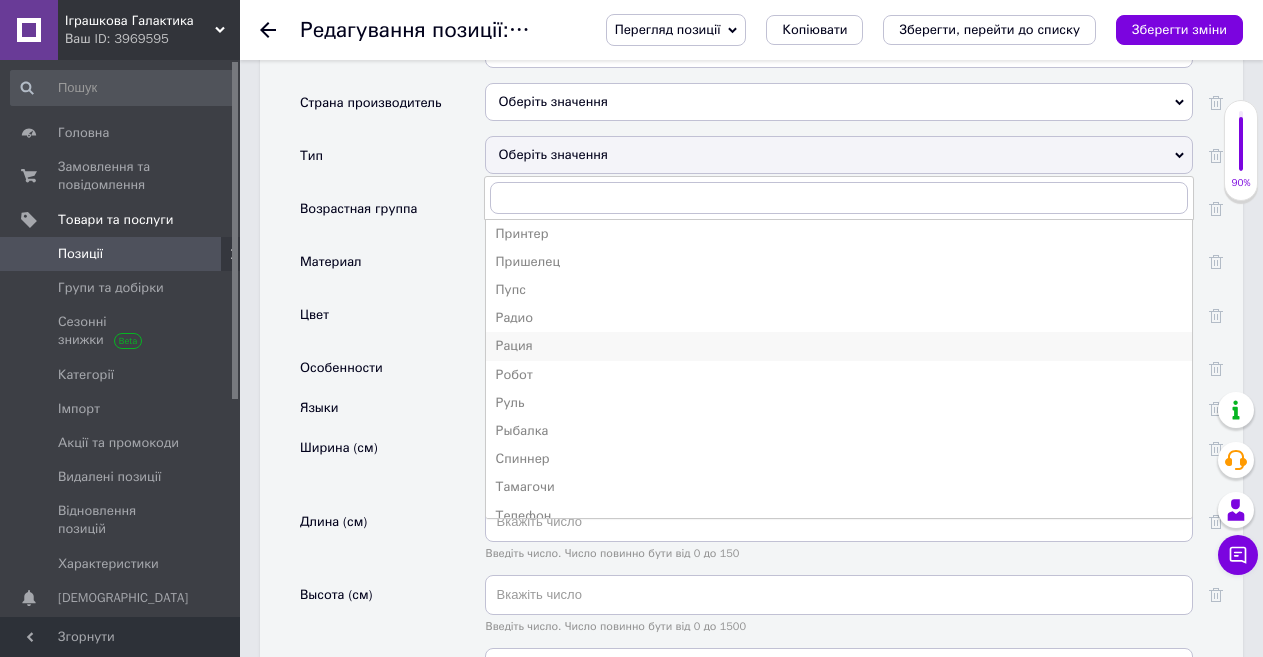 click on "Рация" at bounding box center (839, 346) 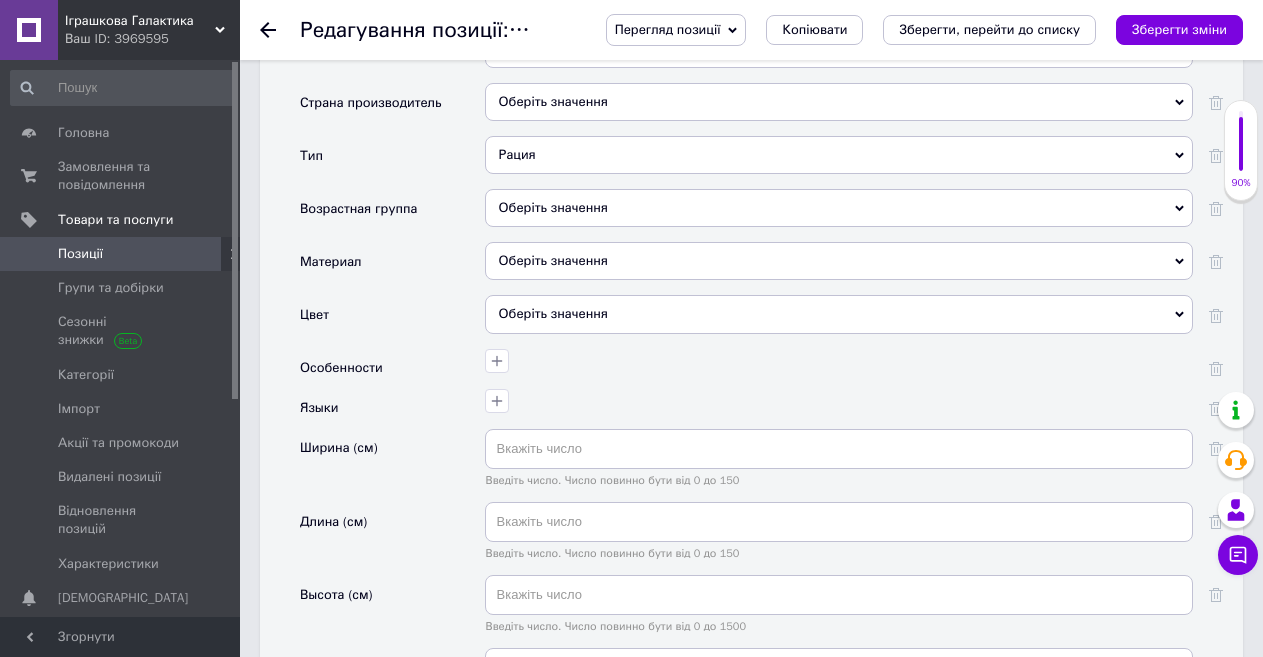 click on "Оберіть значення" at bounding box center (839, 208) 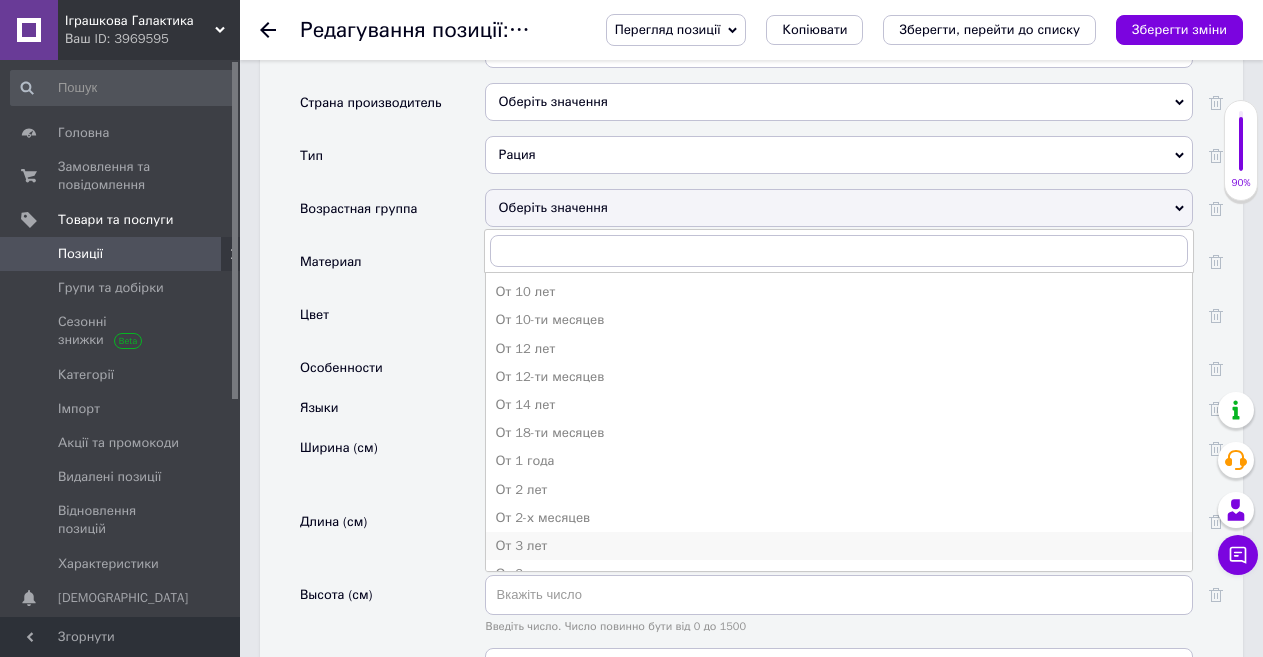 click on "От 3 лет" at bounding box center (839, 546) 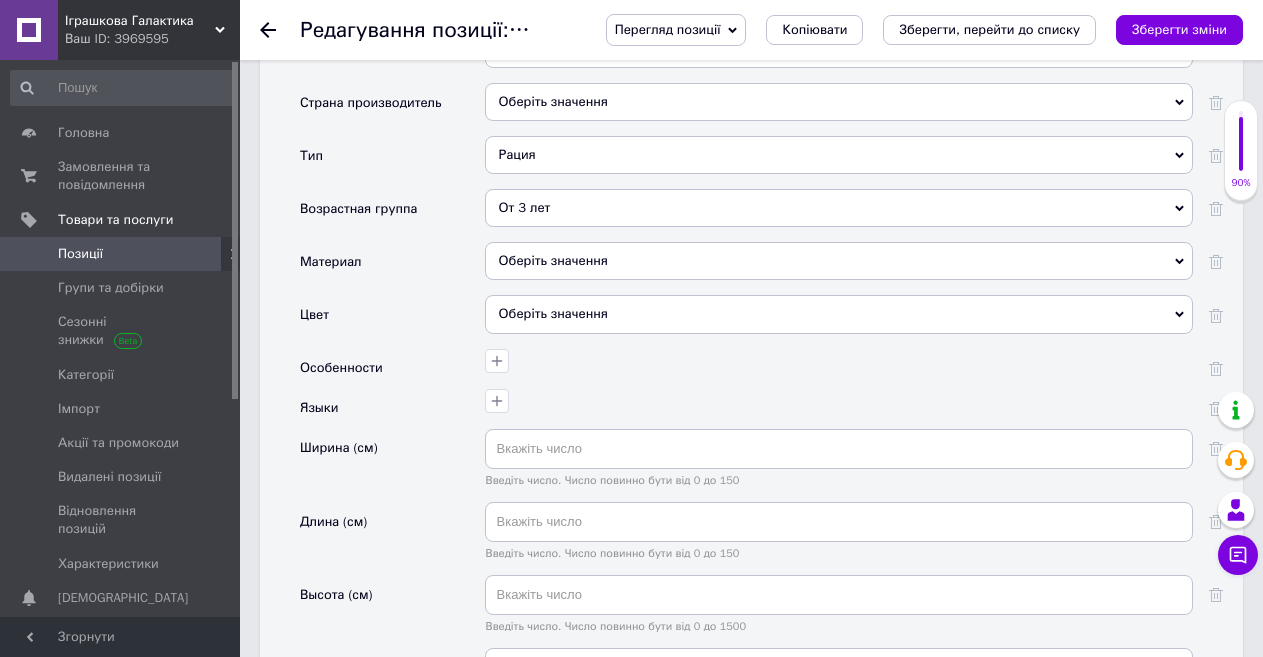 click on "Оберіть значення" at bounding box center (839, 261) 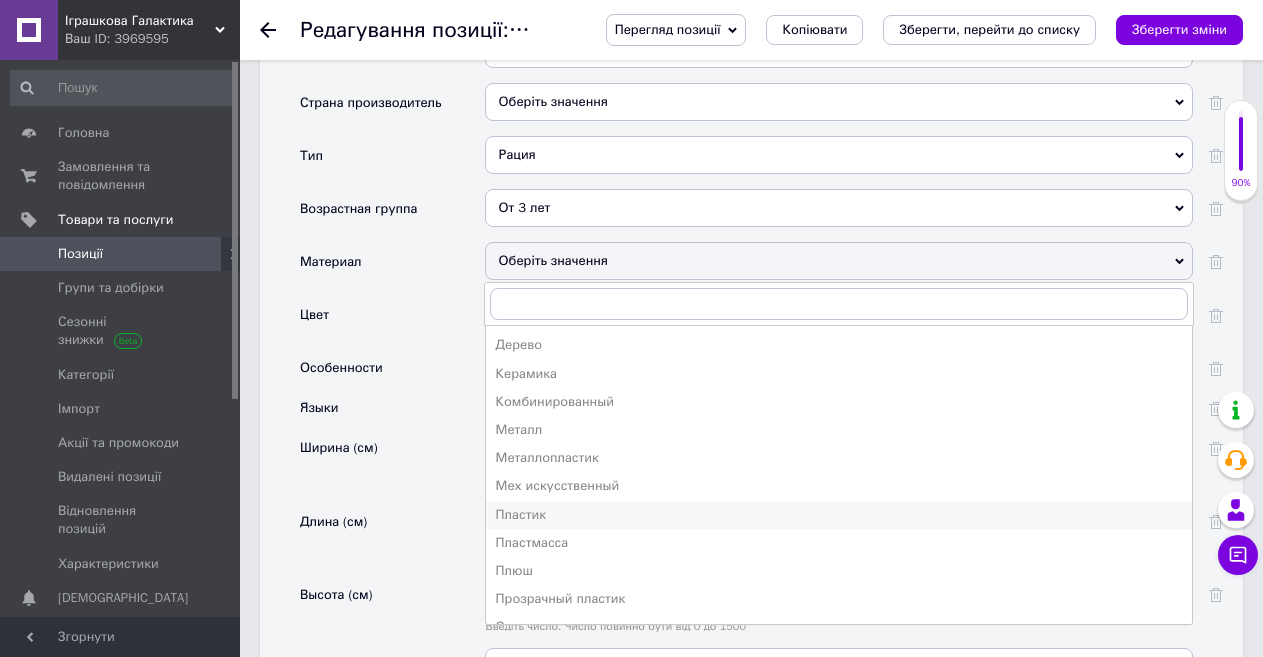 click on "Пластик" at bounding box center [839, 515] 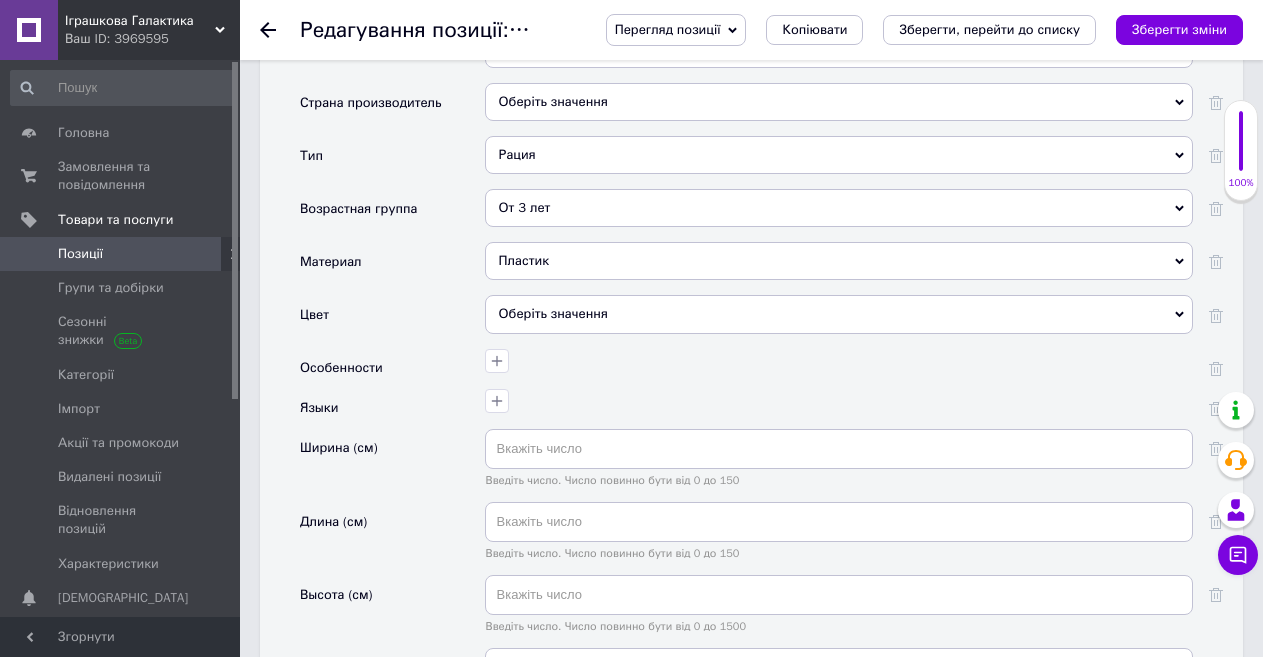 click on "Оберіть значення" at bounding box center (839, 314) 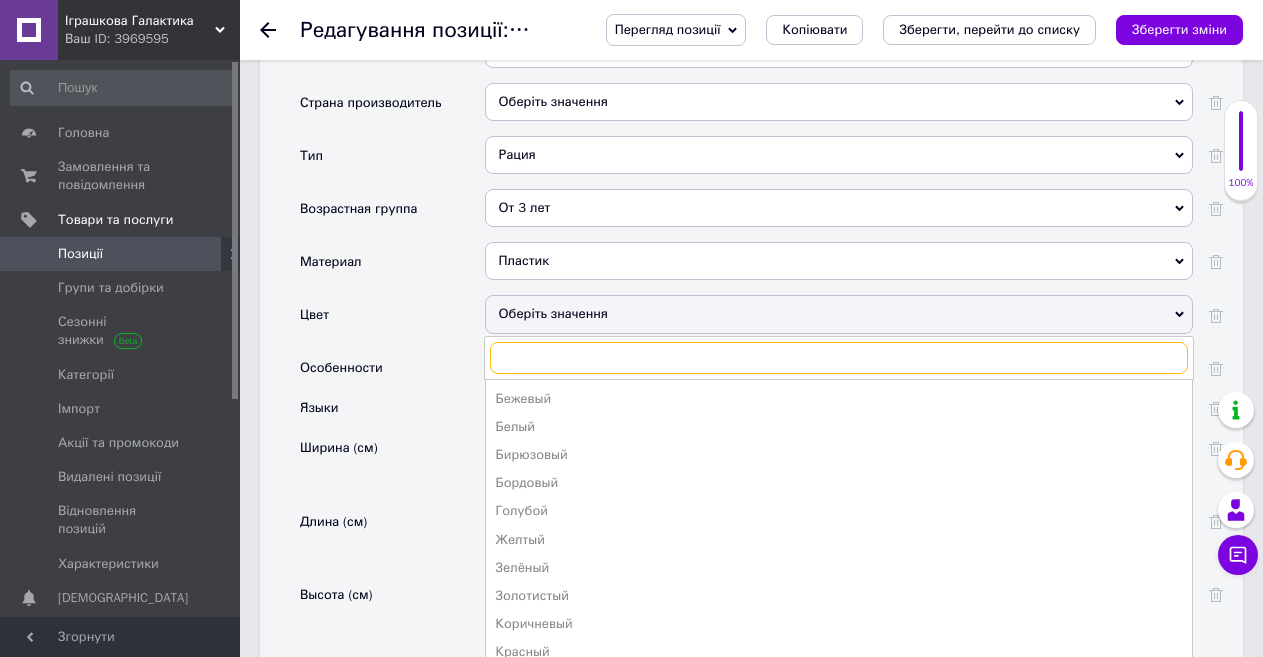 type on "х" 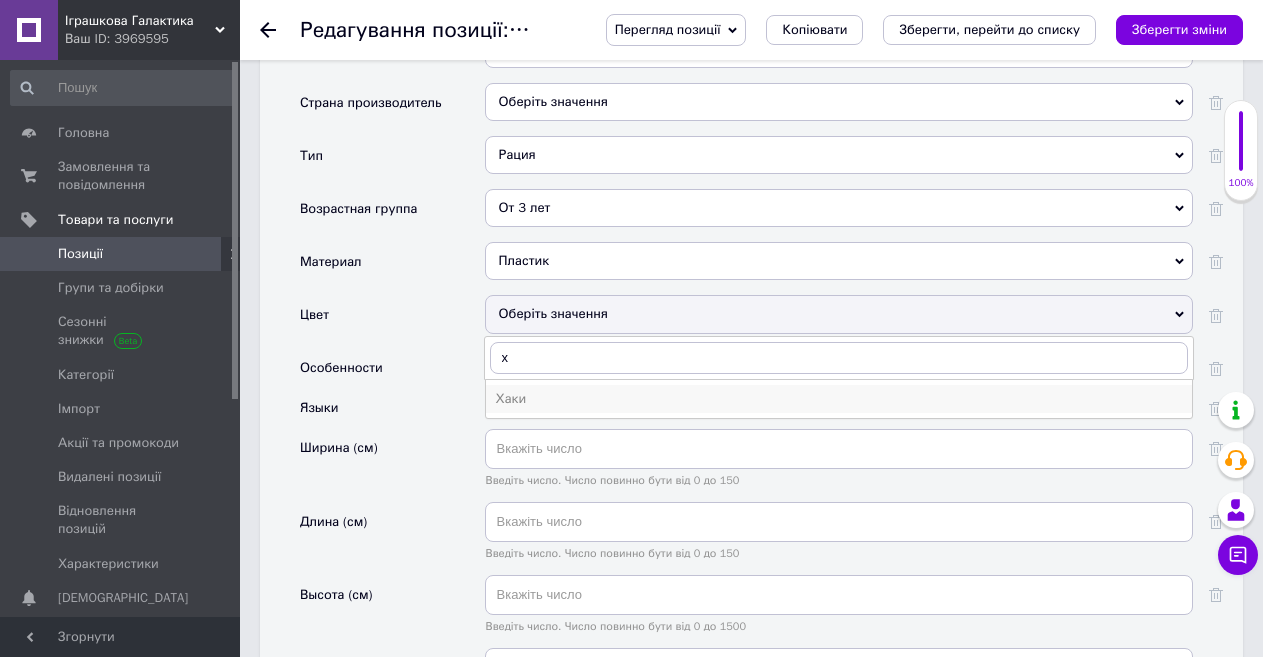 click on "Хаки" at bounding box center [839, 399] 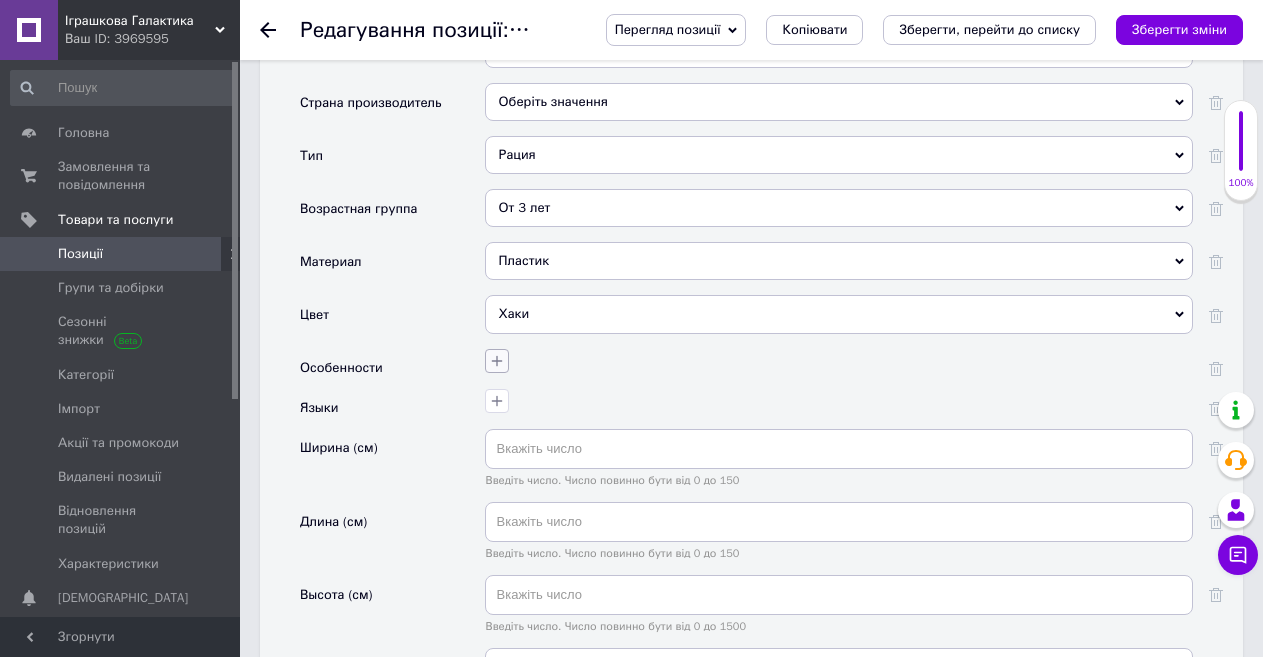click 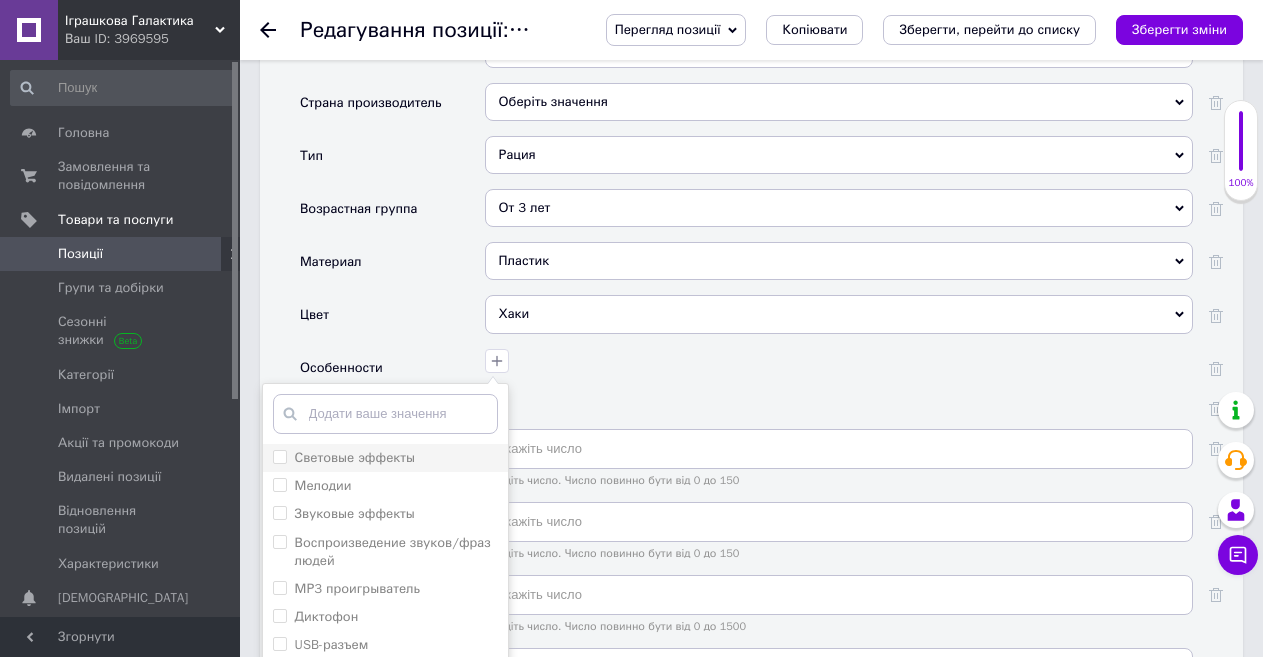 click on "Световые эффекты" at bounding box center [279, 456] 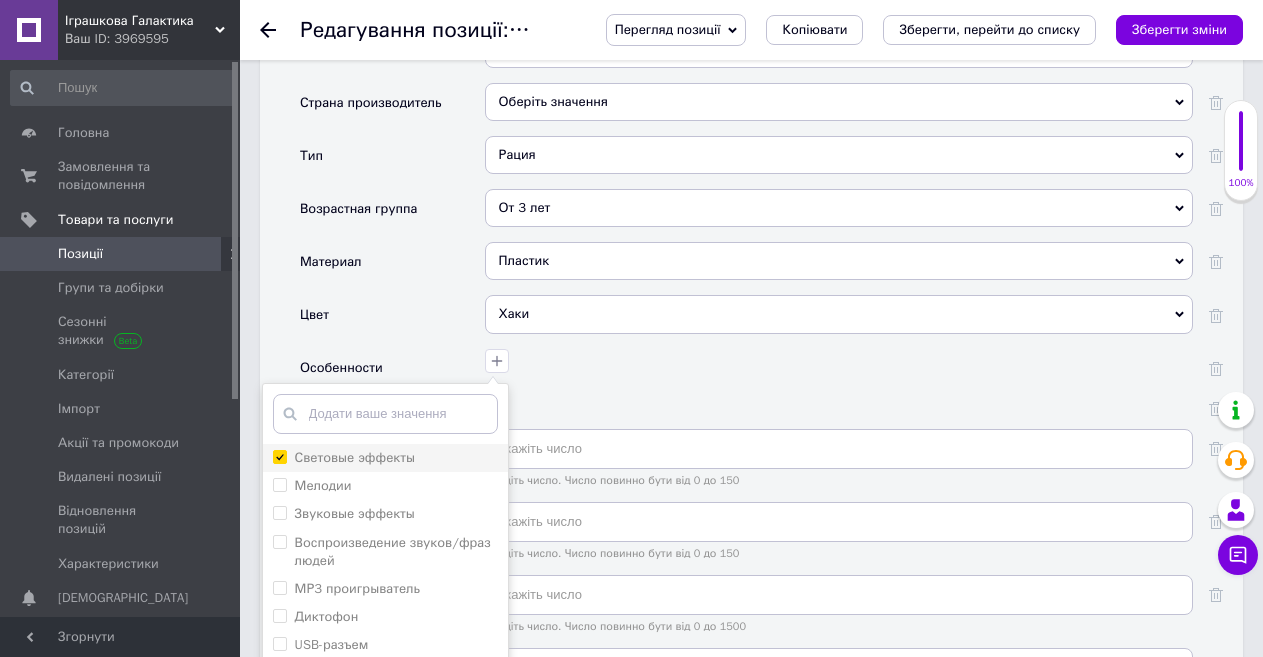 checkbox on "true" 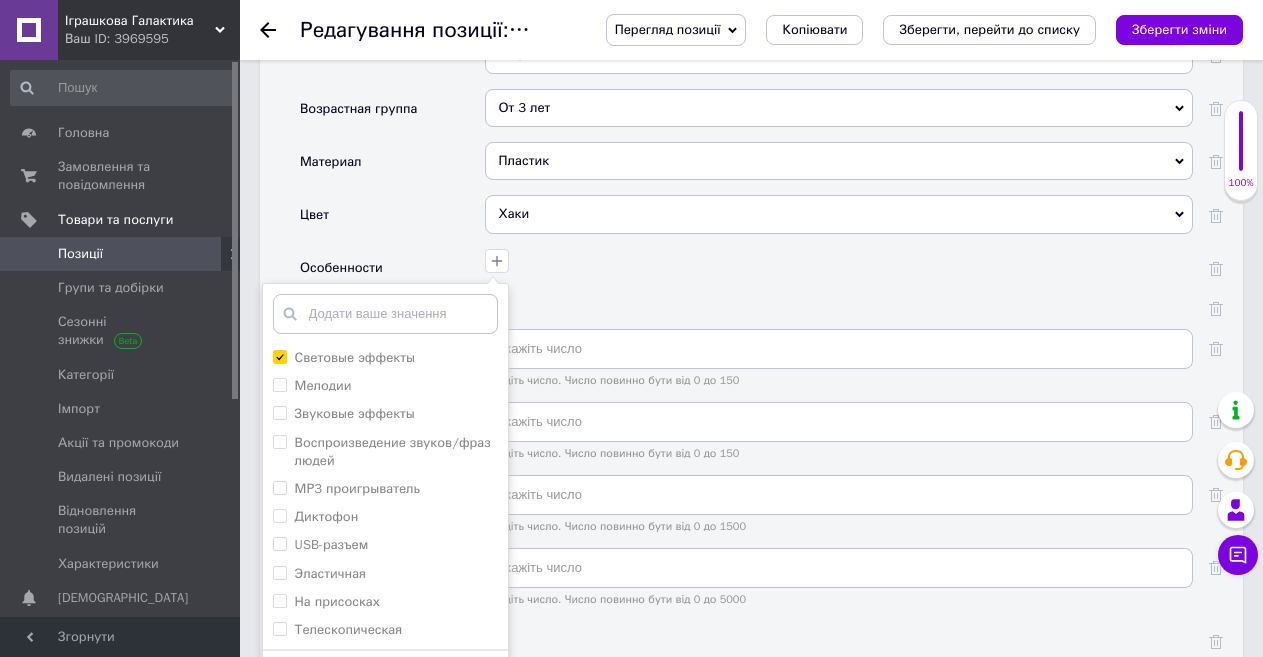 scroll, scrollTop: 2400, scrollLeft: 0, axis: vertical 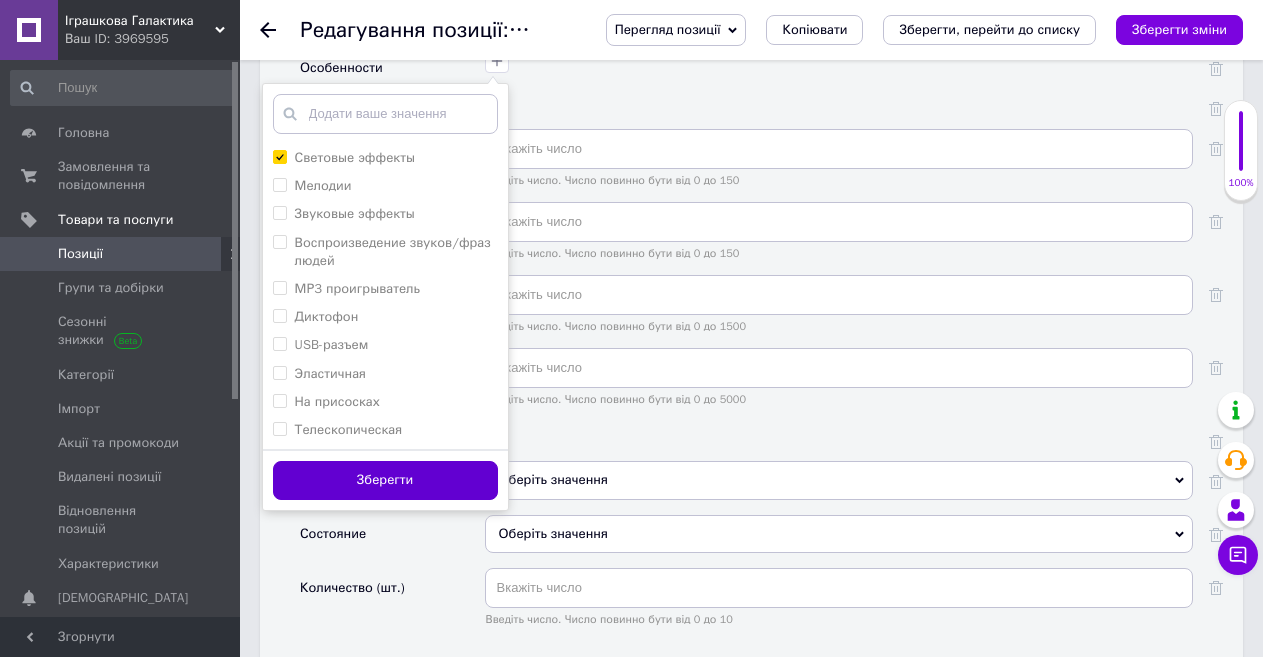 click on "Зберегти" at bounding box center (385, 480) 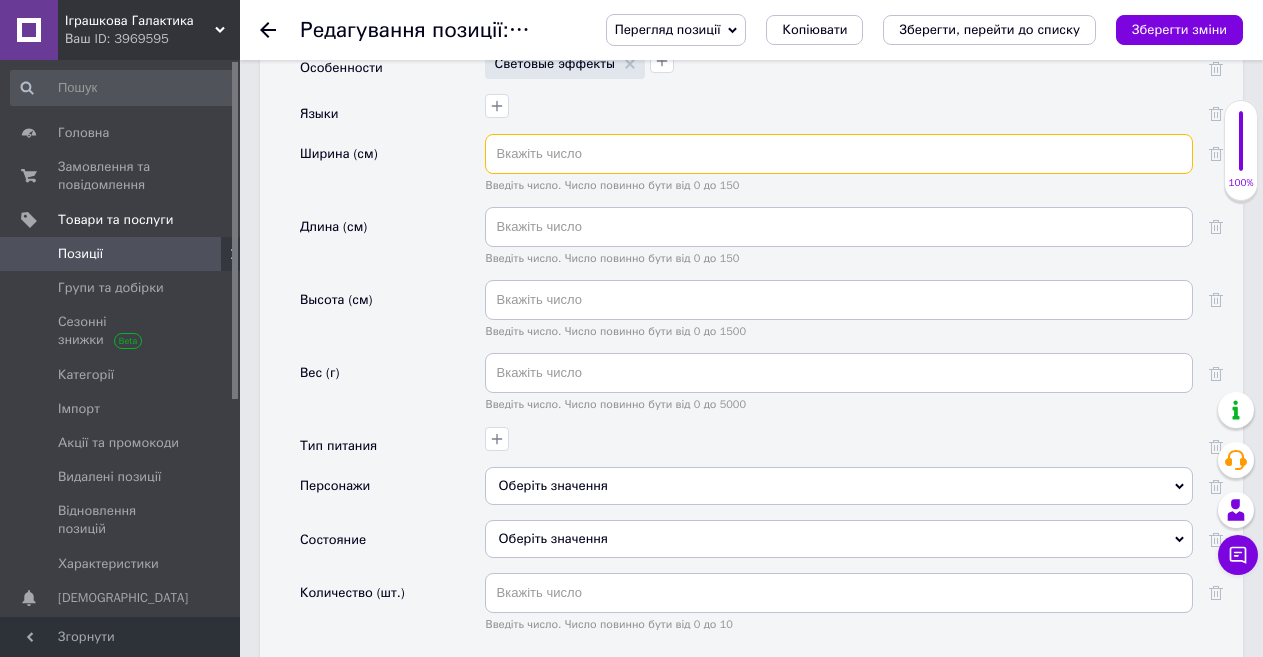 paste on "3" 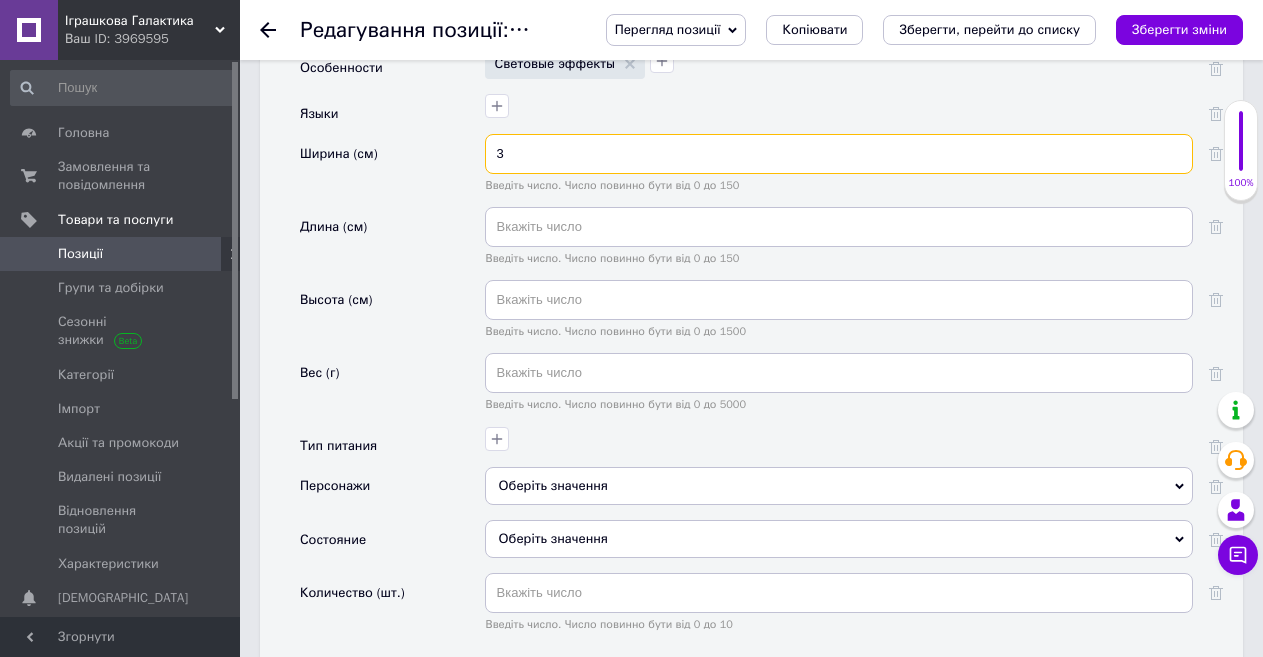 type on "3" 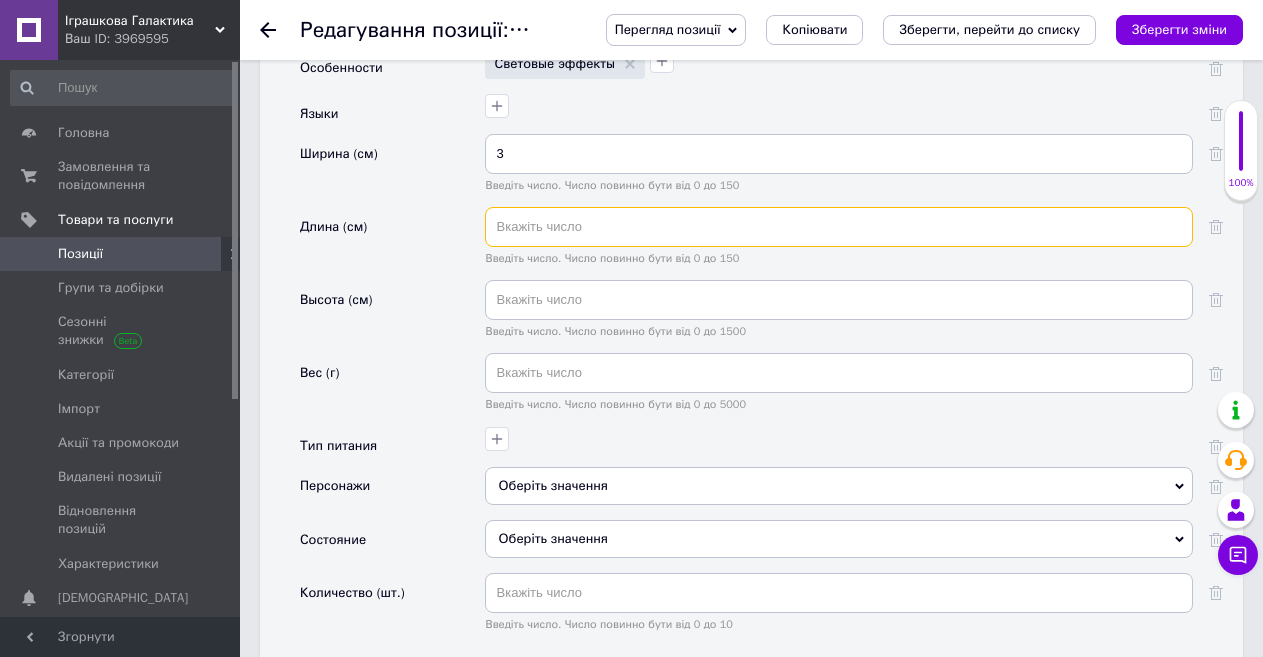 paste on "6.5" 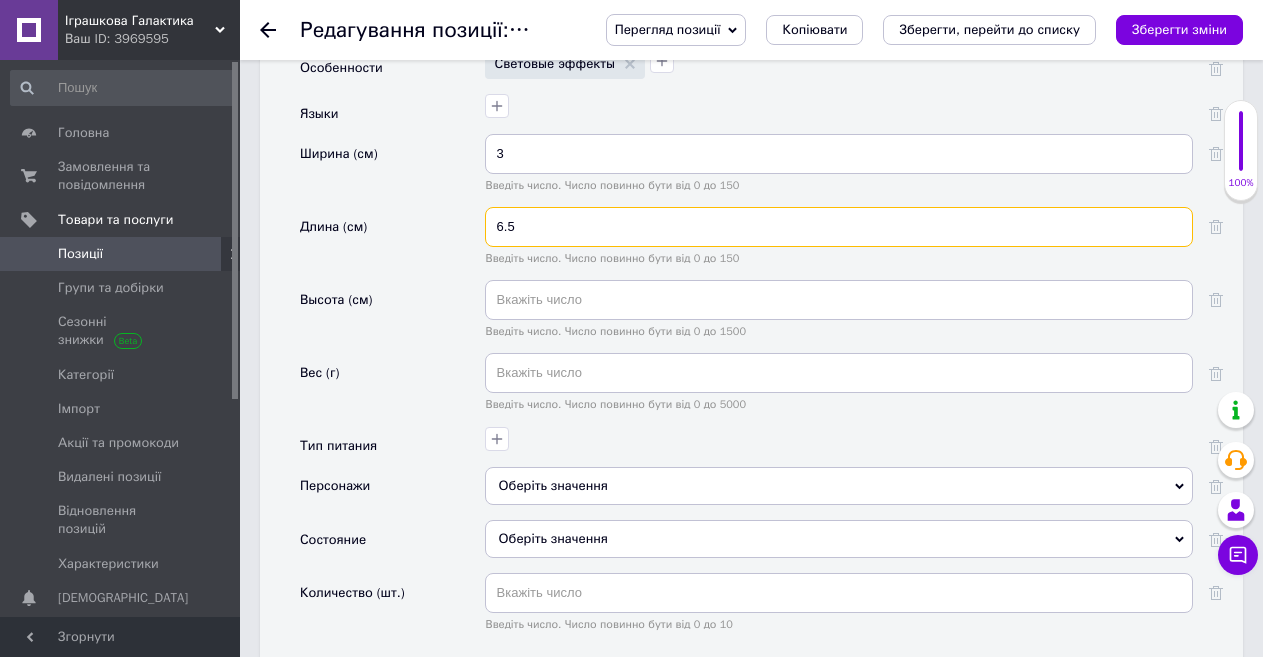 type on "6.5" 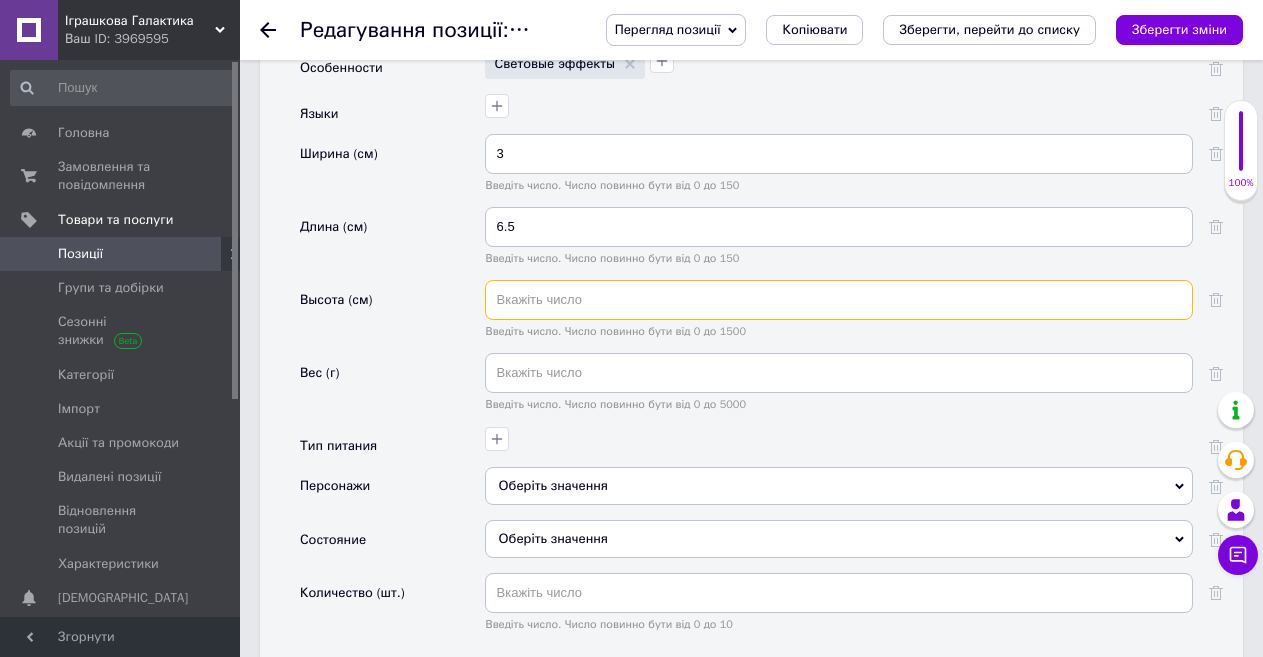 paste on "24.5" 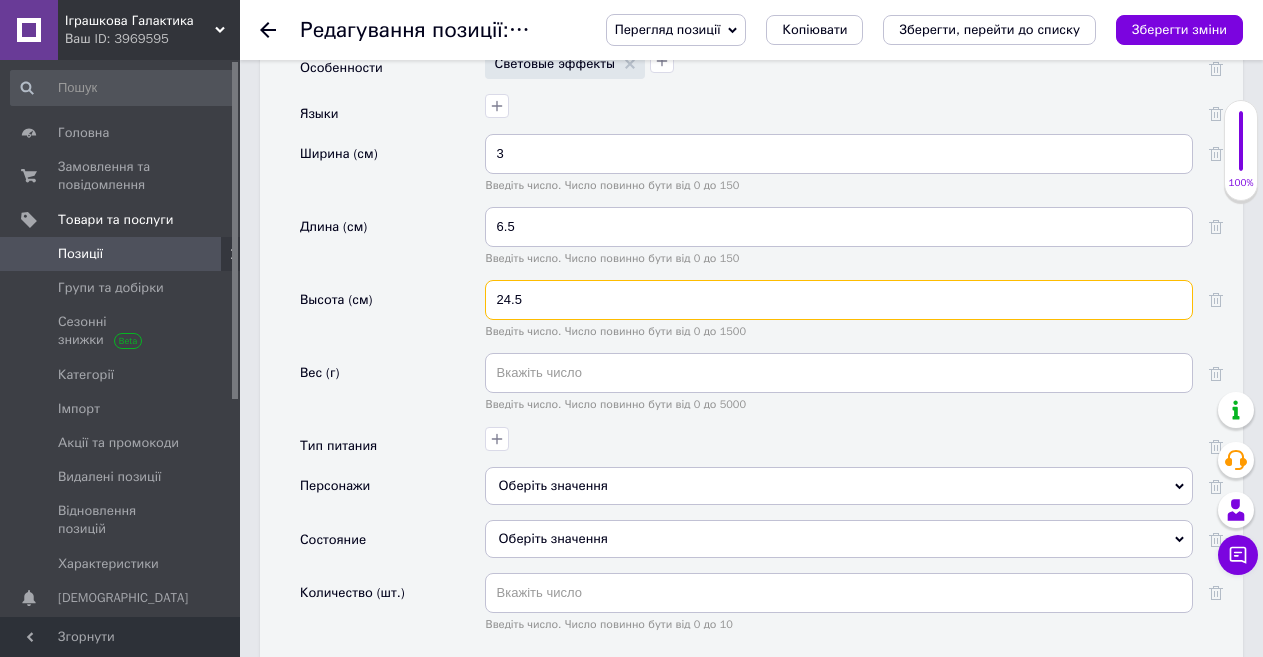 type on "24.5" 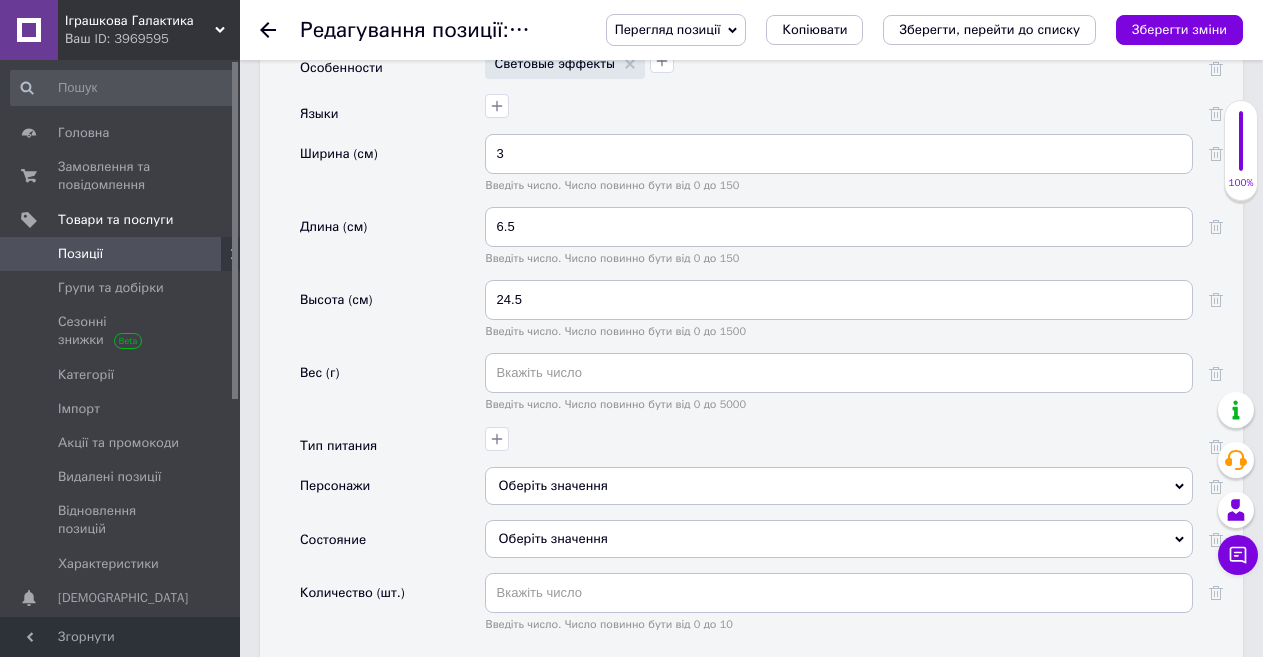 click on "Вес (г)" at bounding box center [392, 389] 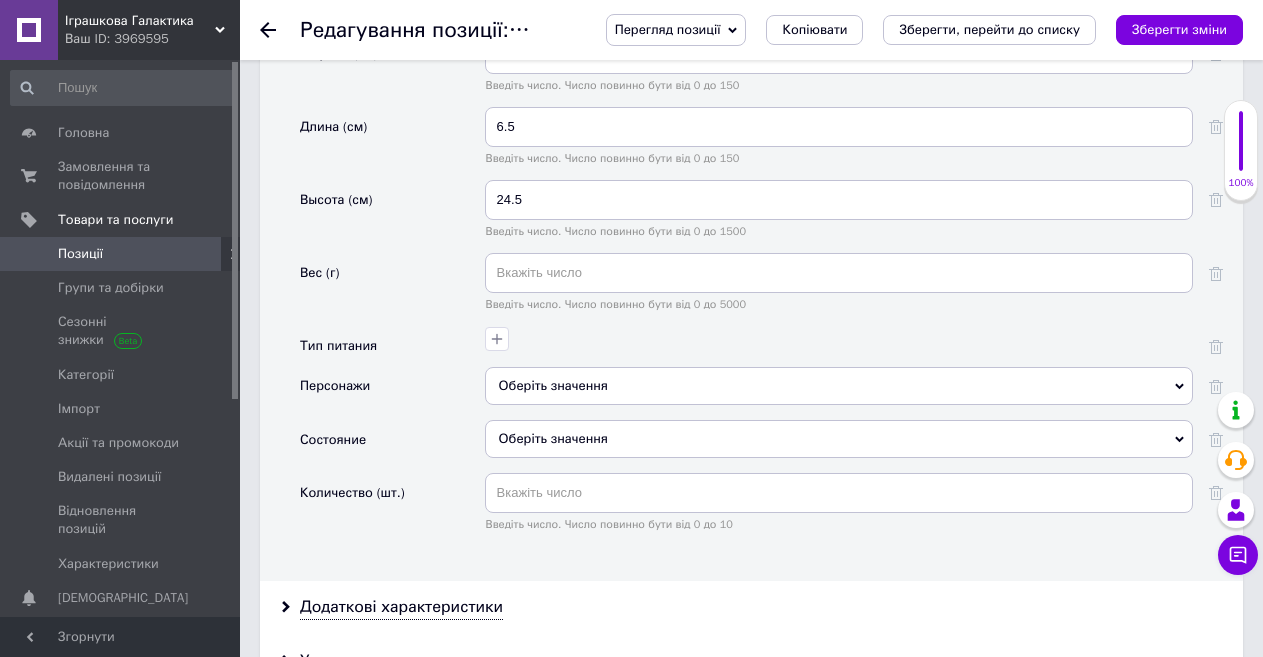 scroll, scrollTop: 2600, scrollLeft: 0, axis: vertical 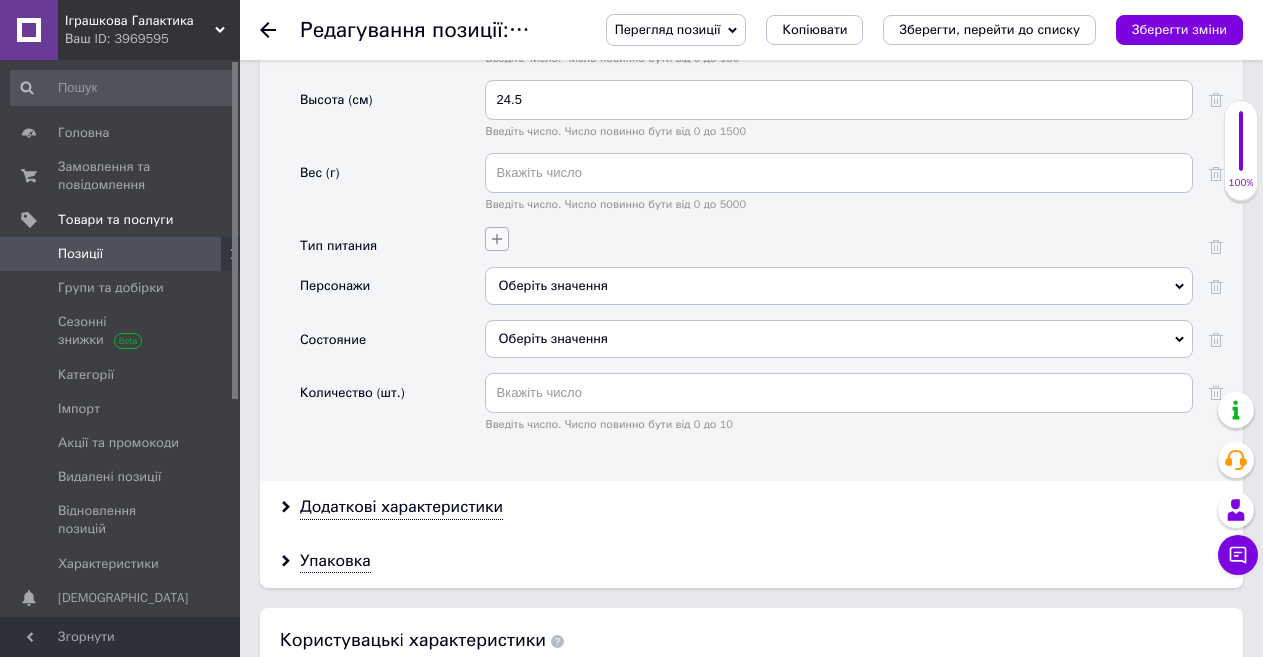 click 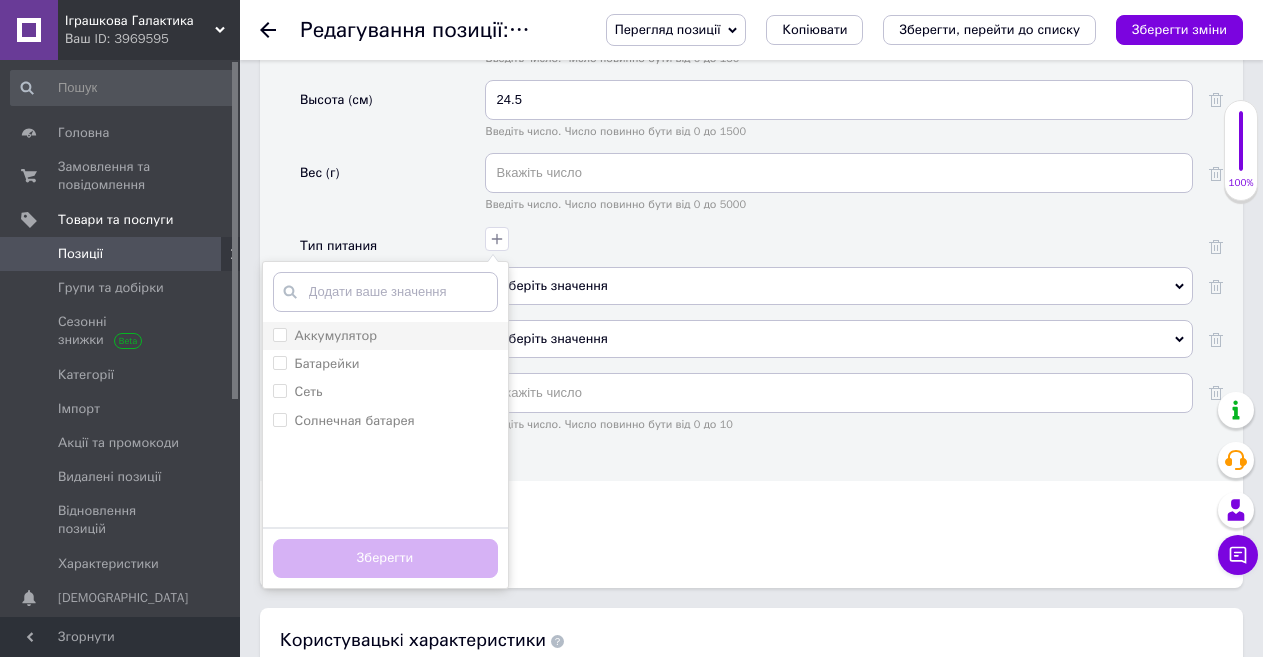 click on "Аккумулятор" at bounding box center (279, 334) 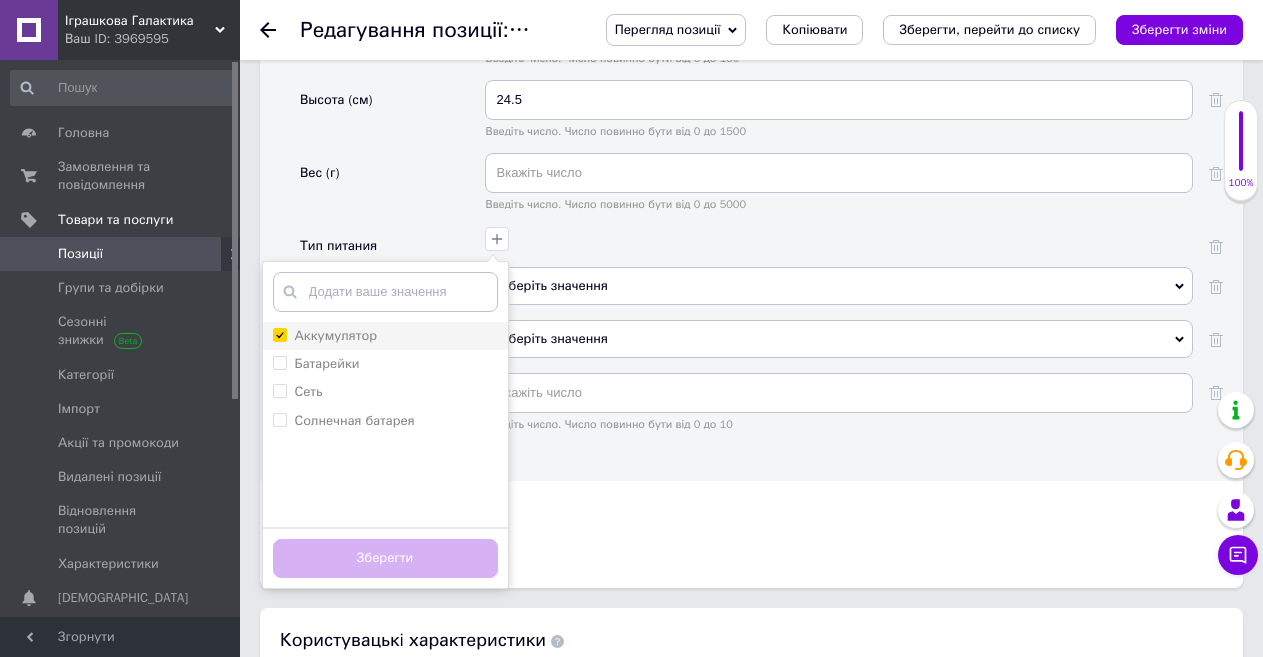 checkbox on "true" 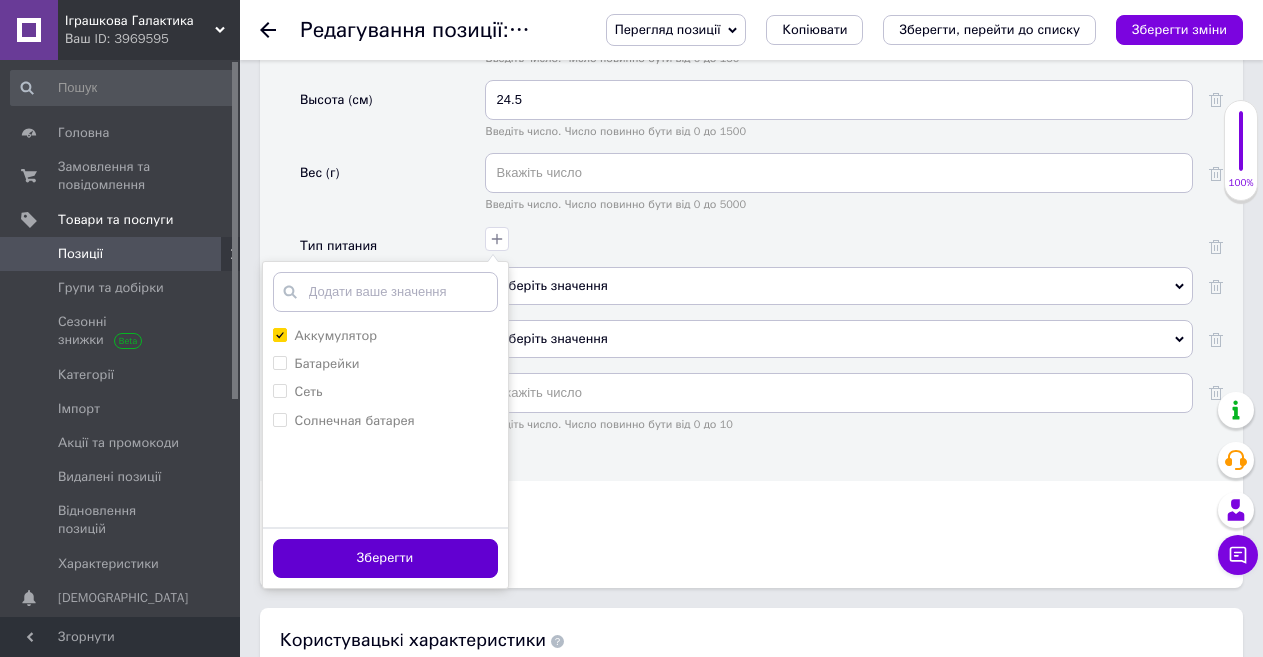 click on "Зберегти" at bounding box center [385, 558] 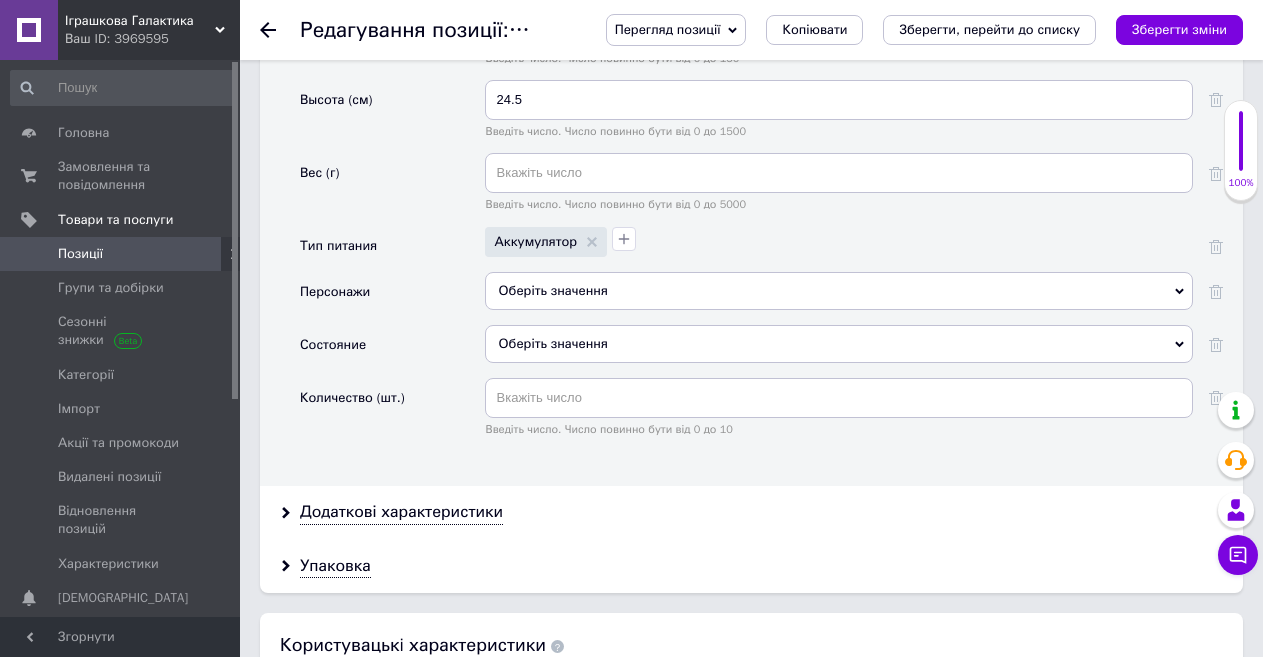 click on "Оберіть значення" at bounding box center [839, 344] 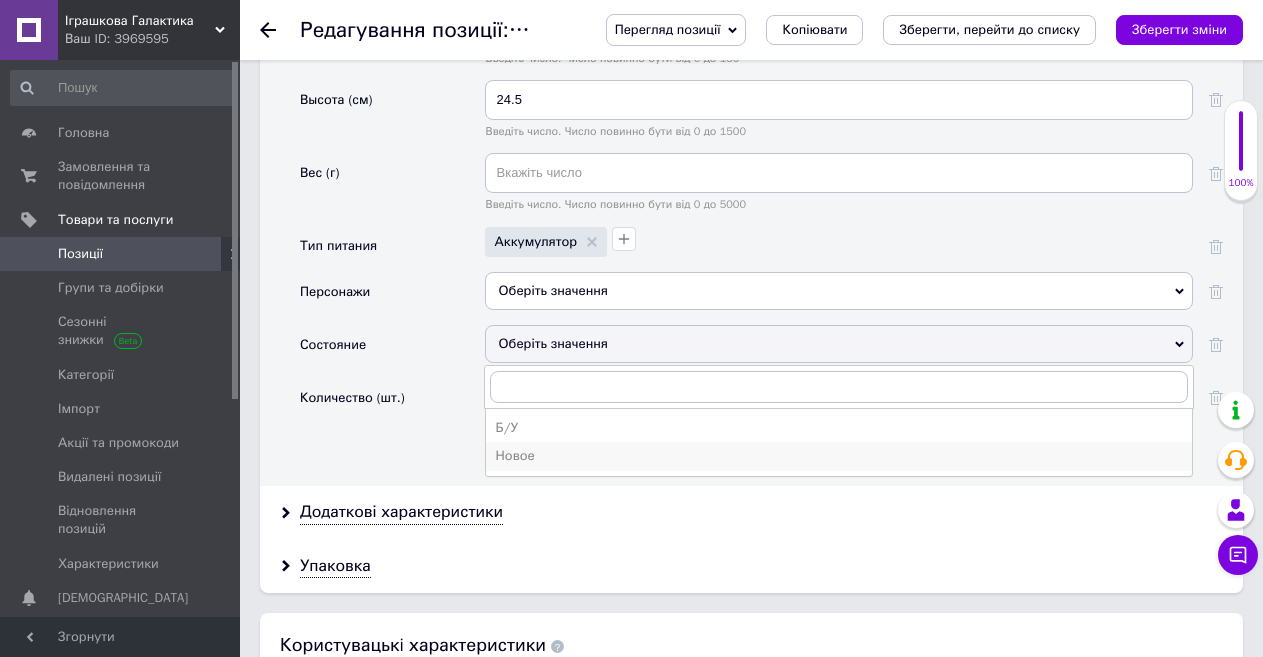 click on "Новое" at bounding box center [839, 456] 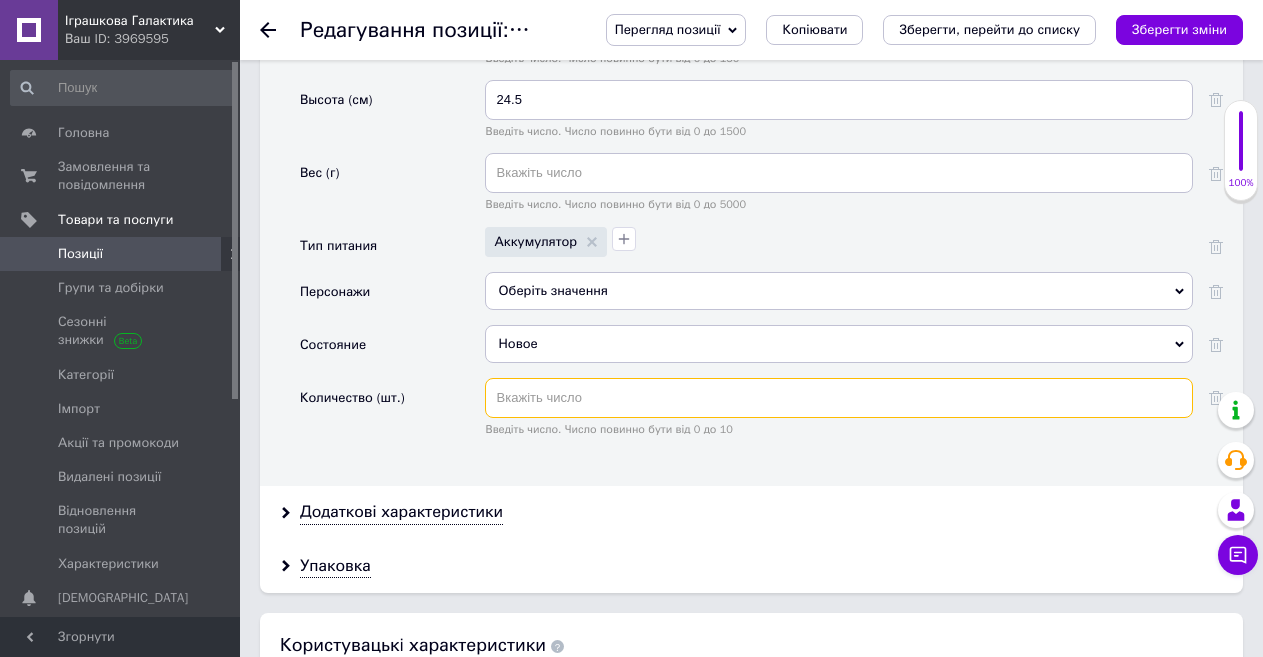 click at bounding box center (839, 398) 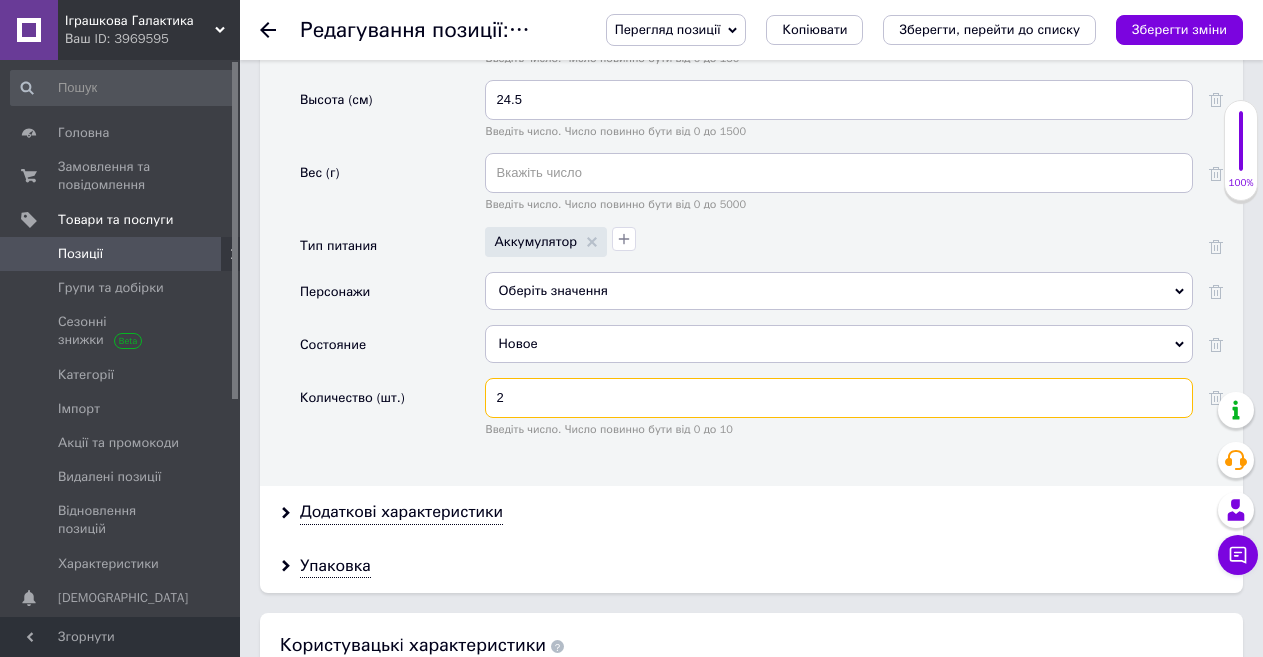 type on "2" 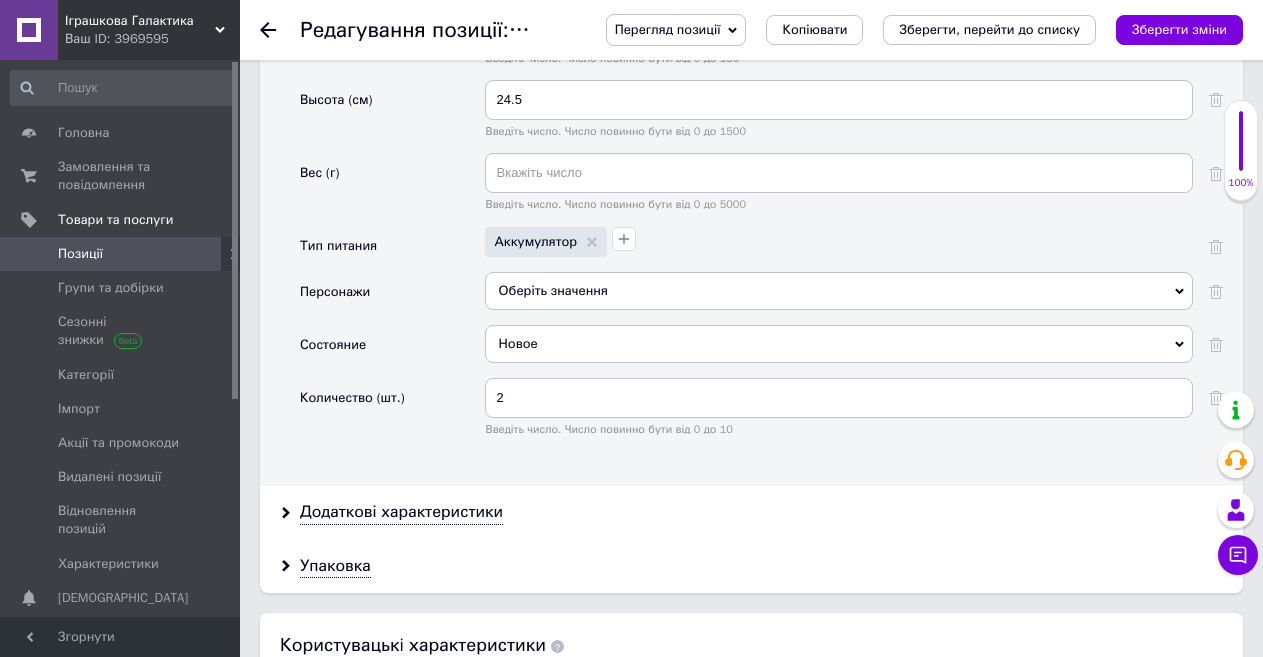 click on "Основні Производитель Оберіть значення Страна производитель Оберіть значення Тип Рация Акустическая система Волшебная палочка Глобус Говорящая ручка Детский компьютер Животное Звуковой плакат Игровая панель Игровой планшет Книга для говорящей ручки Кукла Микрофон Насекомое Обучающая игра Принтер Пришелец Пупс Радио Рация Робот Руль Рыбалка Спиннер Тамагочи Телефон Тетрис Транспорт Фрисби Часы Шар Щенок Возрастная группа От 3 лет От 10 лет От 10-ти месяцев От 12 лет От 12-ти месяцев От 14 лет От 18-ти месяцев От 1 года От 2 лет От 2-х месяцев От 3 лет От 4 лет 3 2" at bounding box center [751, -22] 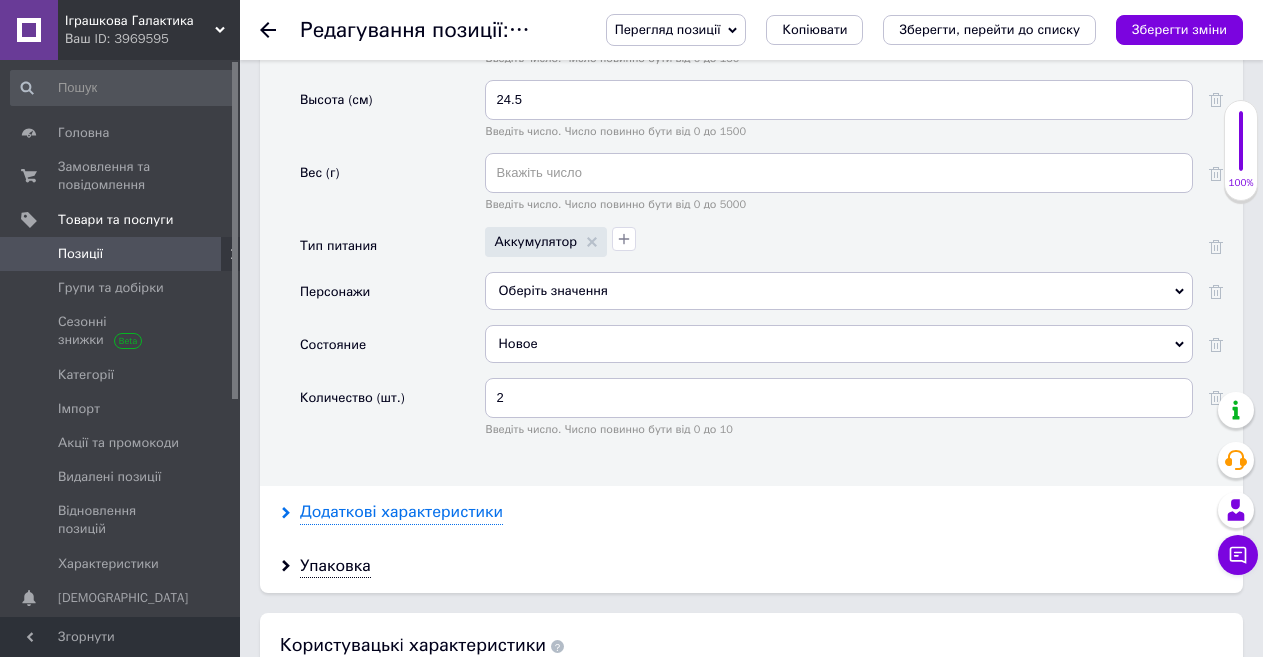 scroll, scrollTop: 2800, scrollLeft: 0, axis: vertical 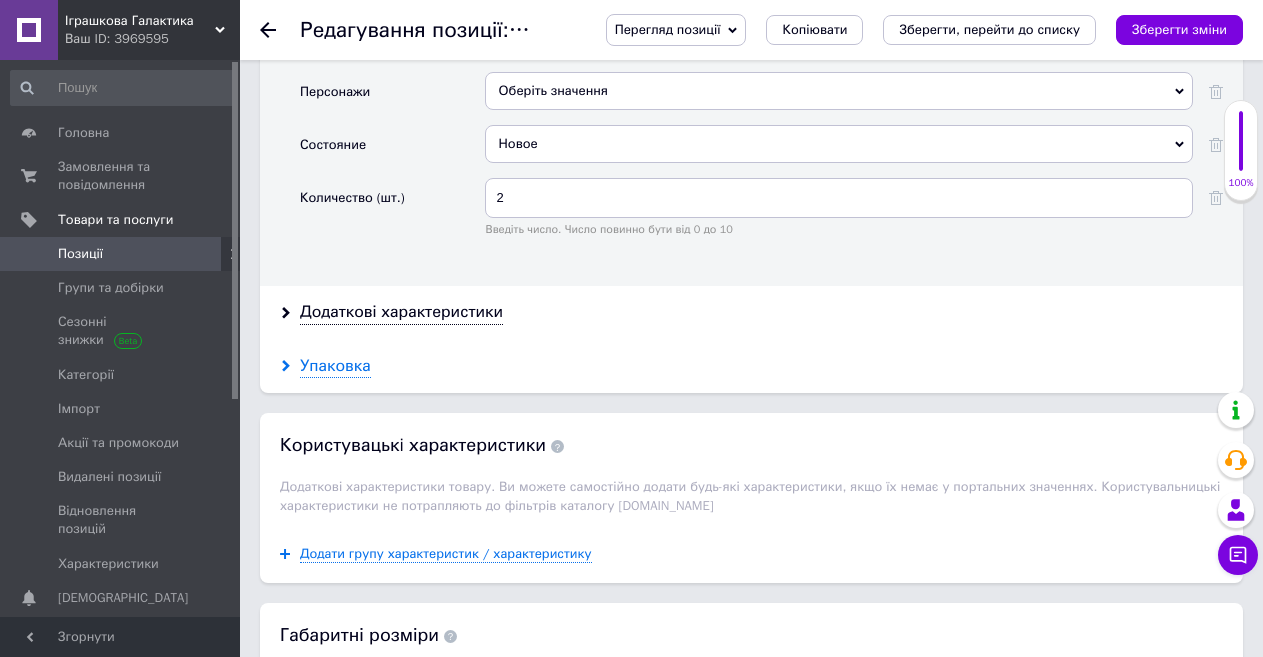 click on "Упаковка" at bounding box center [335, 366] 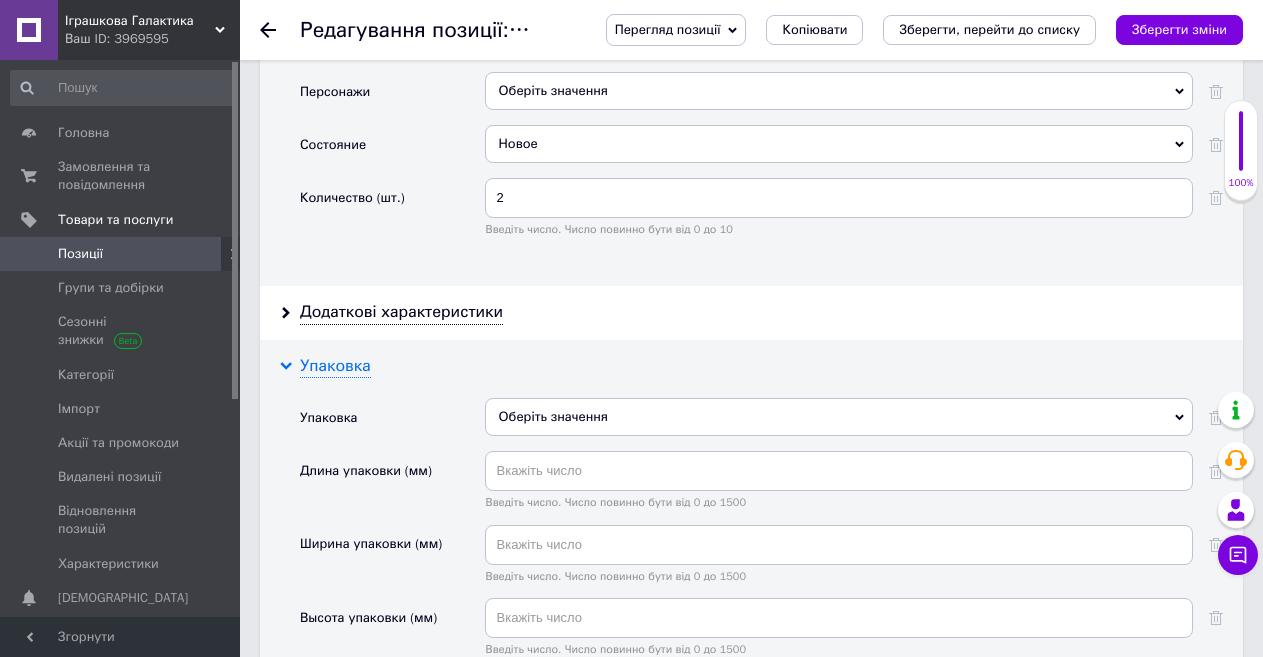 scroll, scrollTop: 3000, scrollLeft: 0, axis: vertical 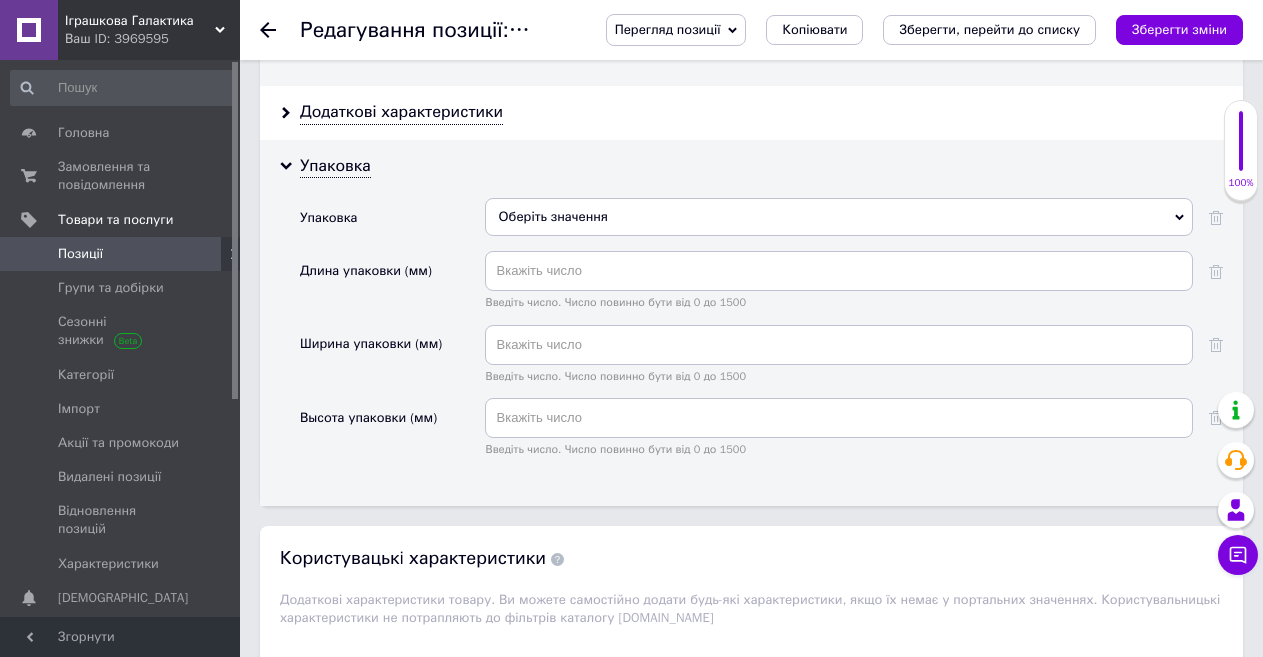 click on "Оберіть значення" at bounding box center [839, 217] 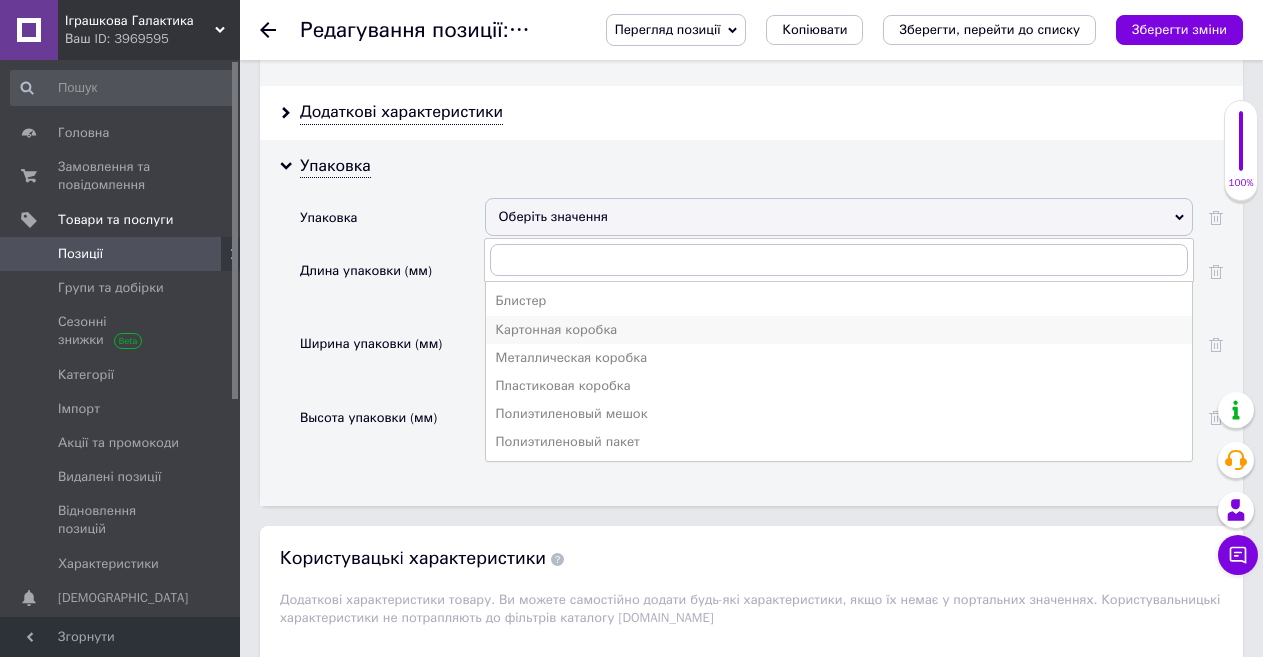 click on "Картонная коробка" at bounding box center [839, 330] 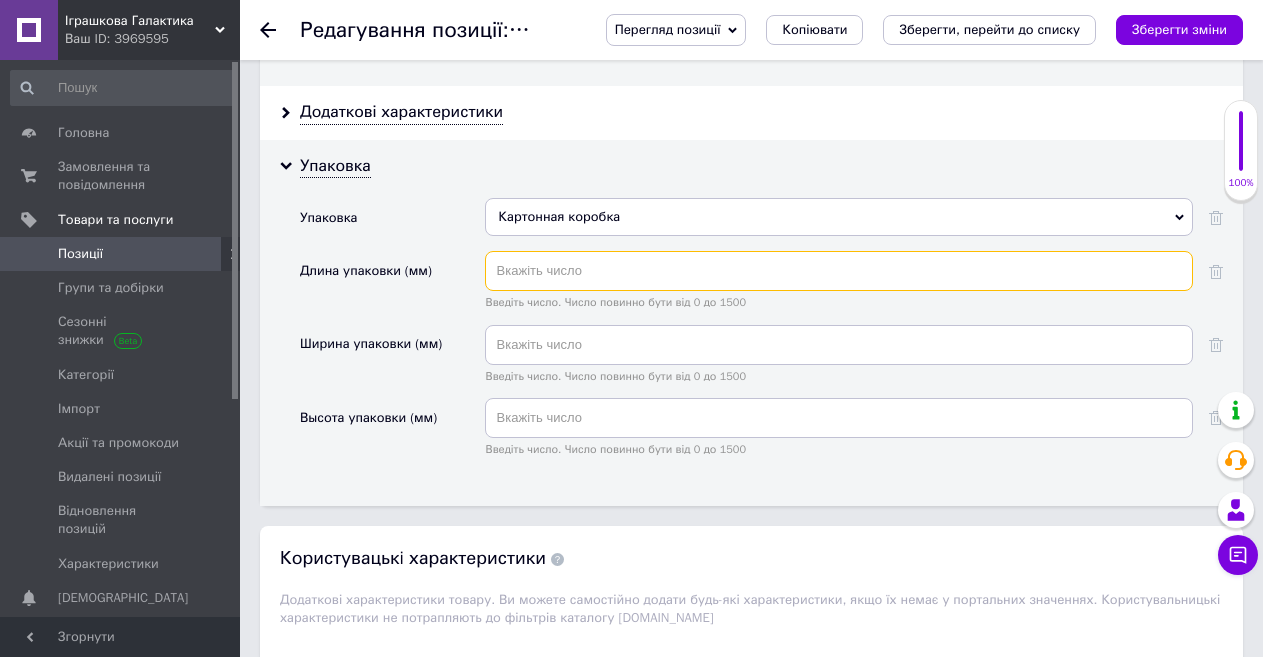 paste on "155" 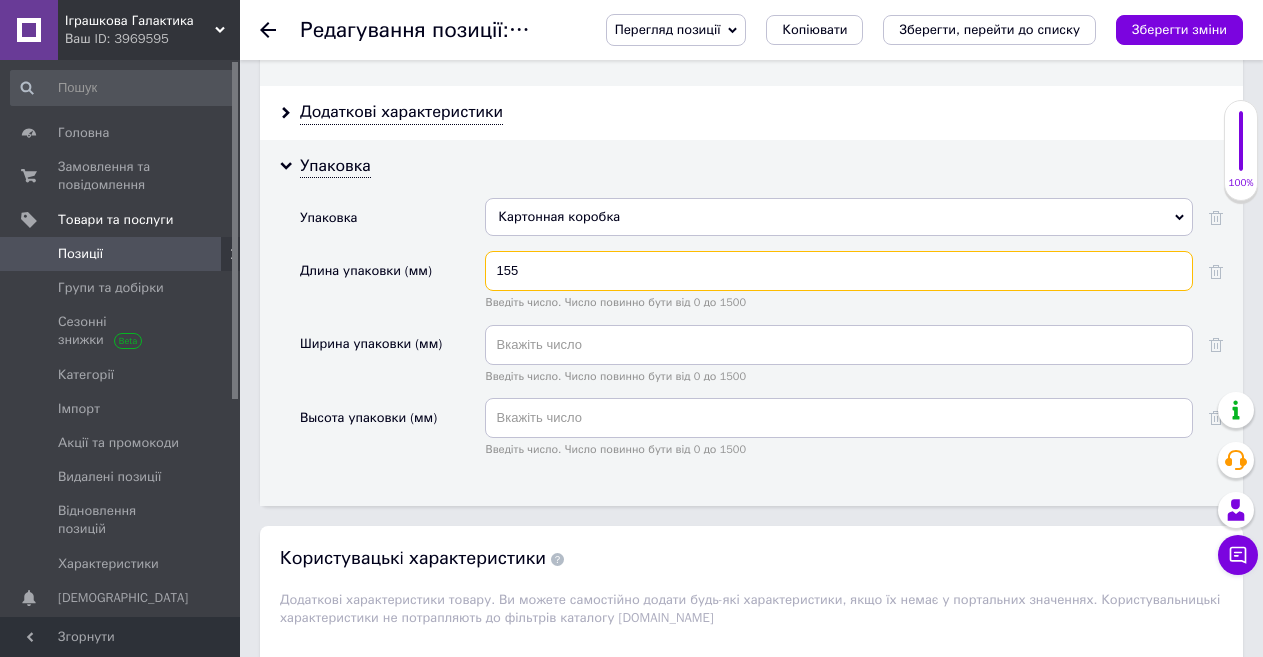 type on "155" 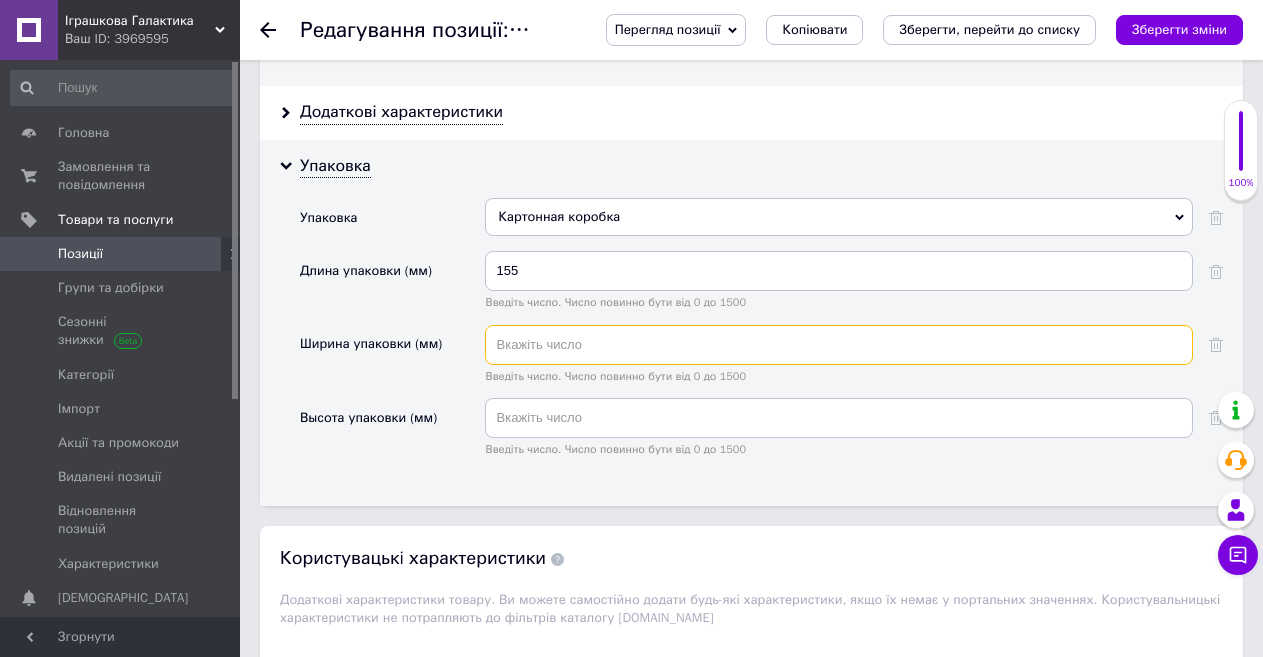 paste on "40" 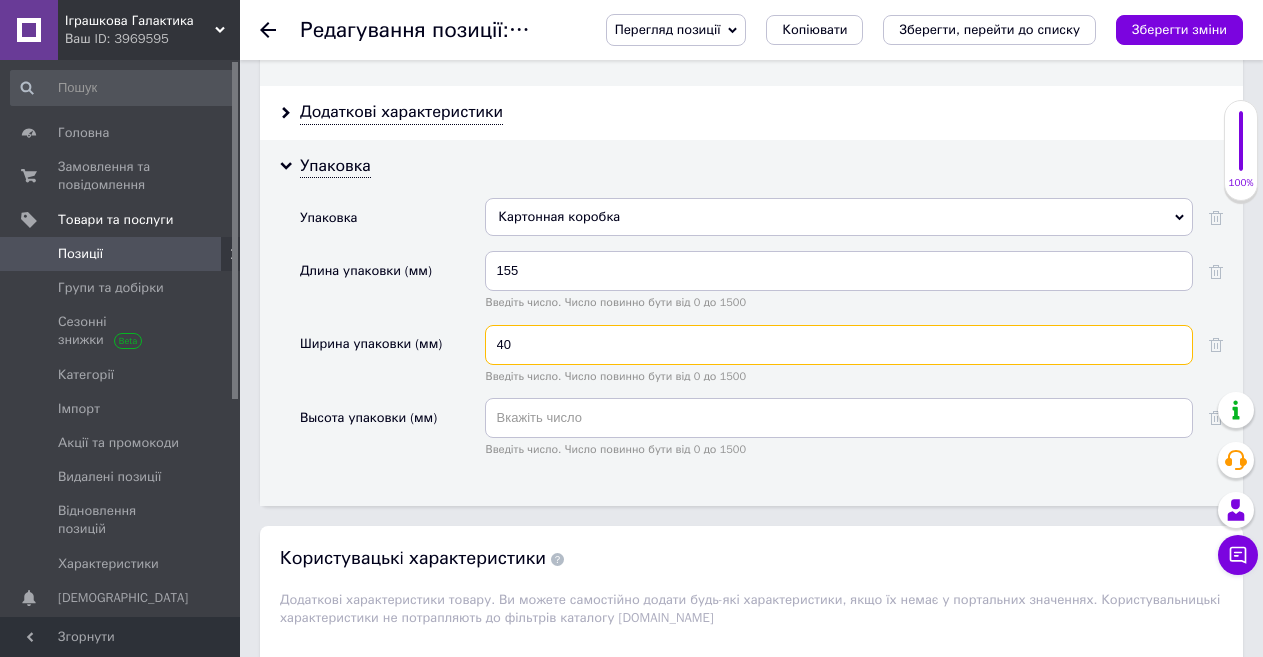 type on "40" 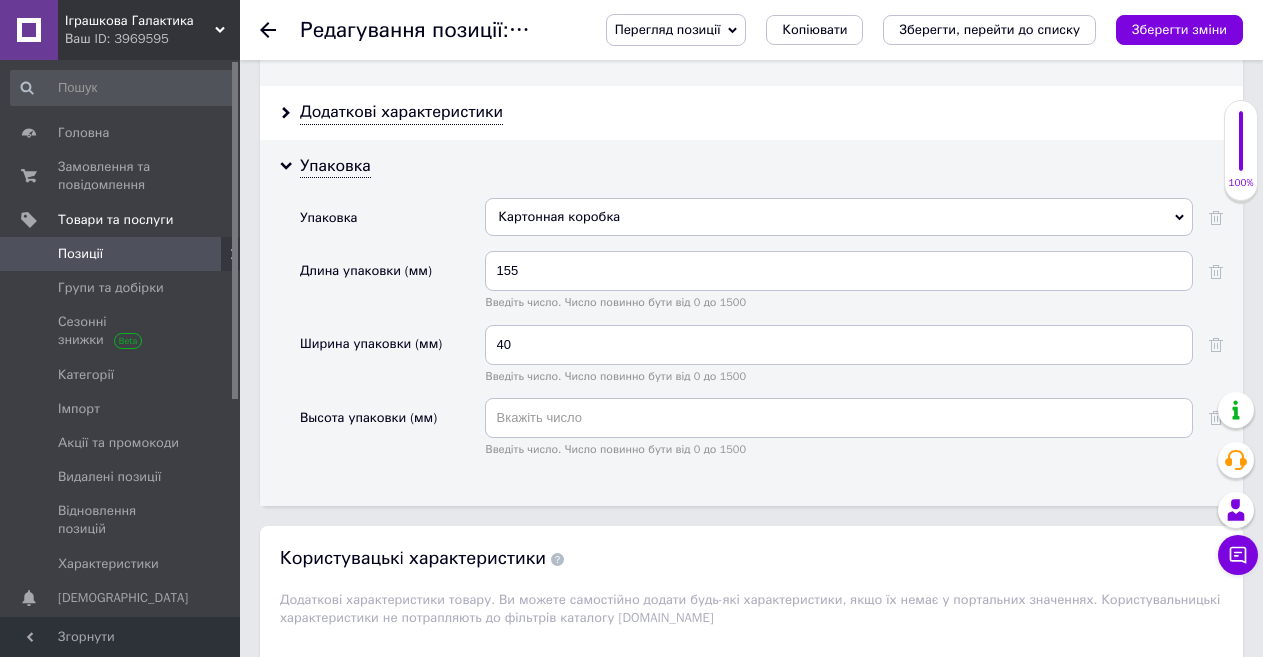 click on "Упаковка Упаковка Картонная коробка Блистер Картонная коробка Металлическая коробка Пластиковая коробка Полиэтиленовый мешок Полиэтиленовый пакет Длина упаковки (мм) 155 Введіть число. Число повинно бути від 0 до 1500 Ширина упаковки (мм) 40 Введіть число. Число повинно бути від 0 до 1500 Высота упаковки (мм) Введіть число. Число повинно бути від 0 до 1500" at bounding box center (751, 323) 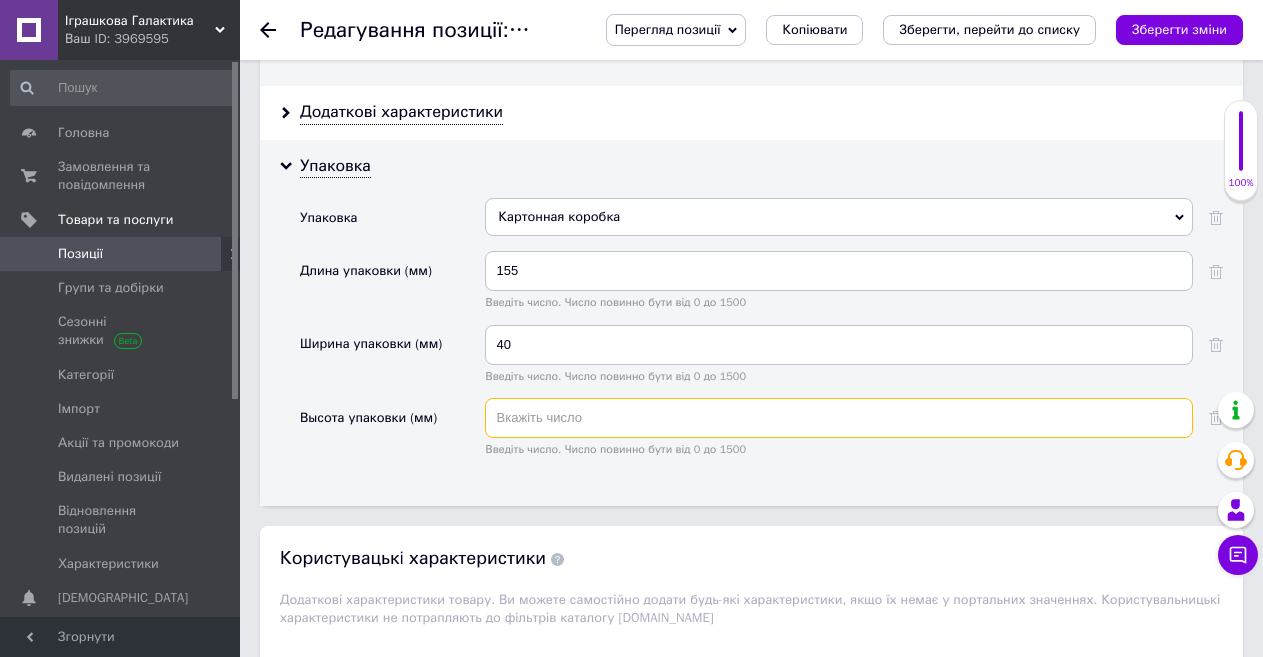 paste on "235" 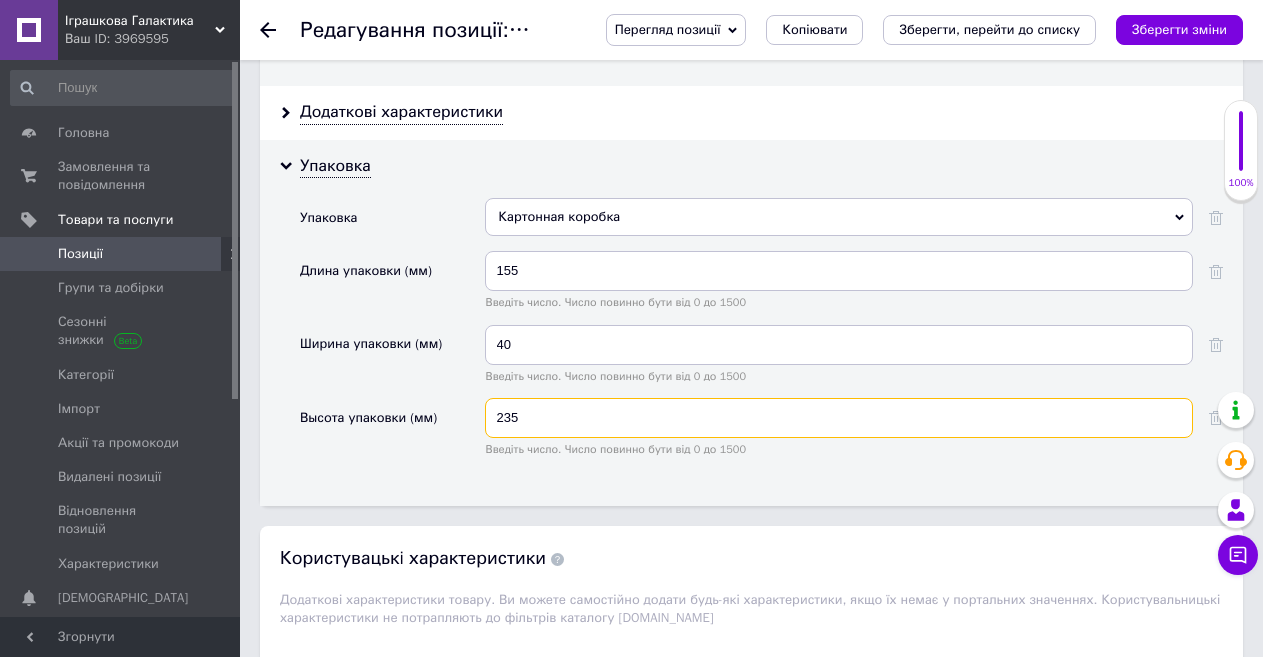 type on "235" 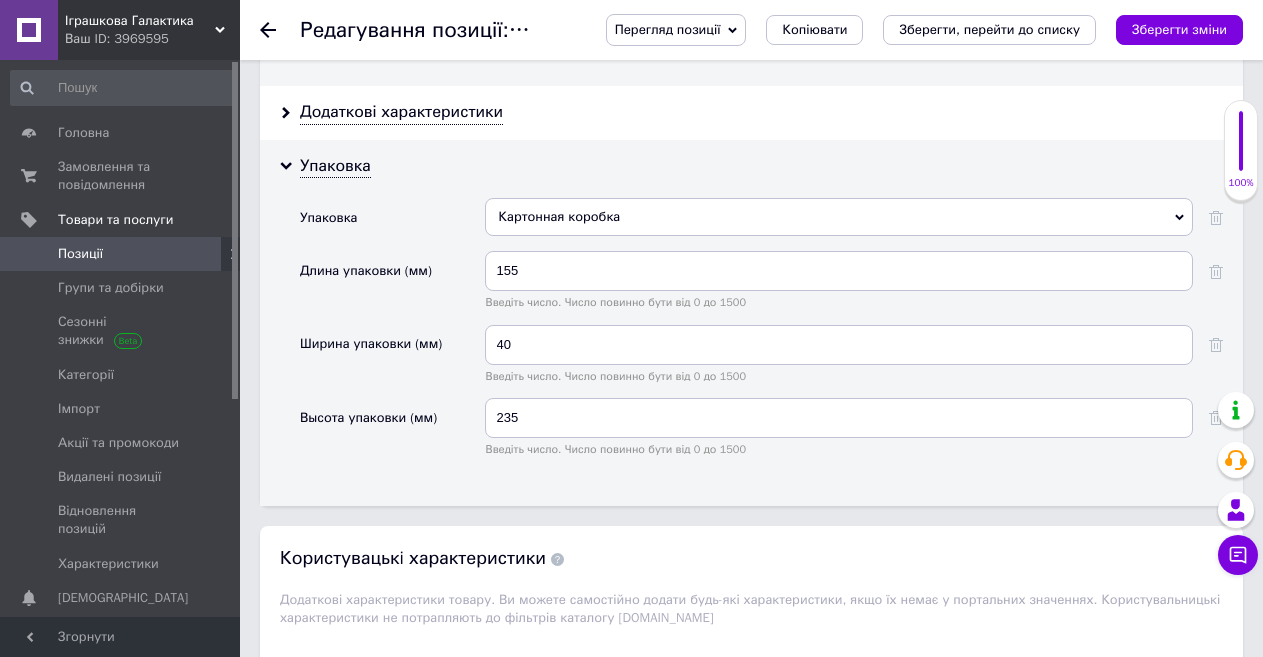 click on "Высота упаковки (мм)" at bounding box center (392, 434) 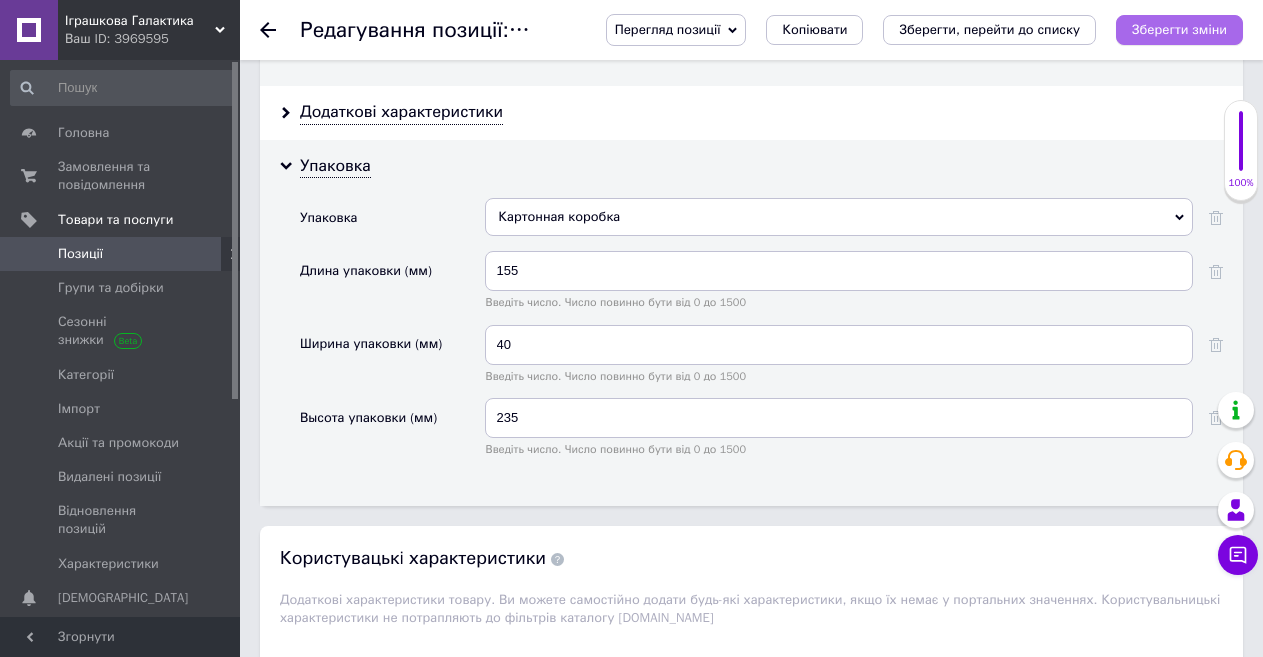 click on "Зберегти зміни" at bounding box center (1179, 29) 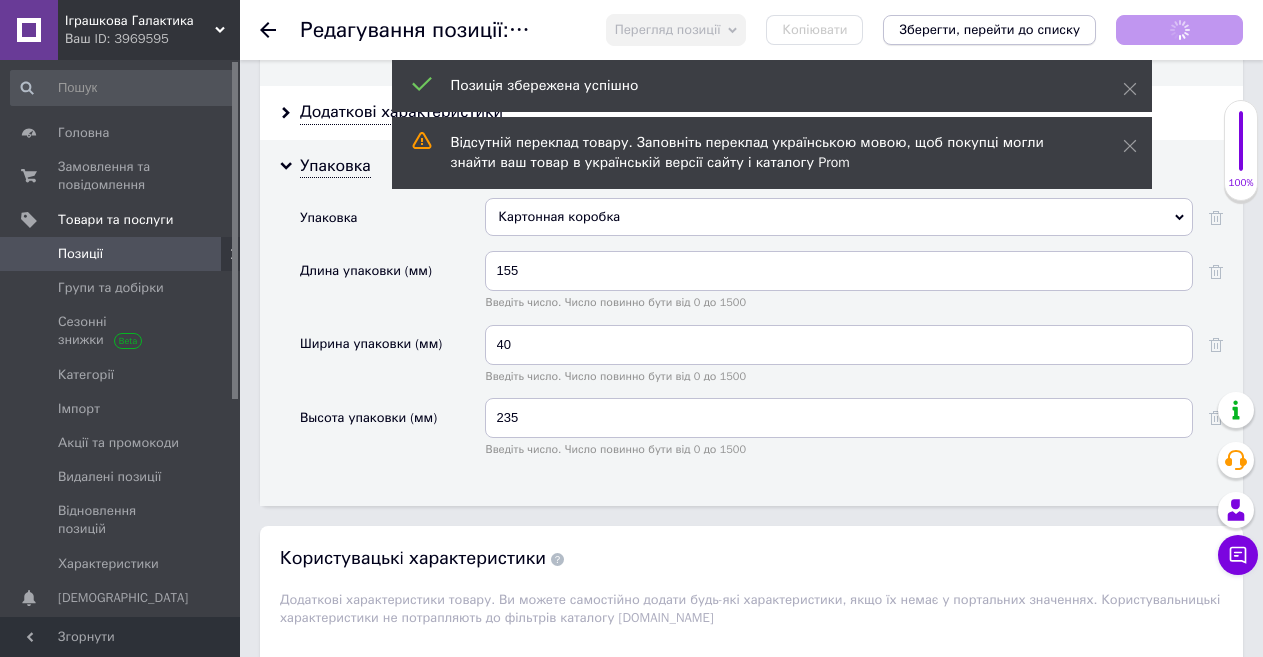click on "Зберегти, перейти до списку" at bounding box center [989, 30] 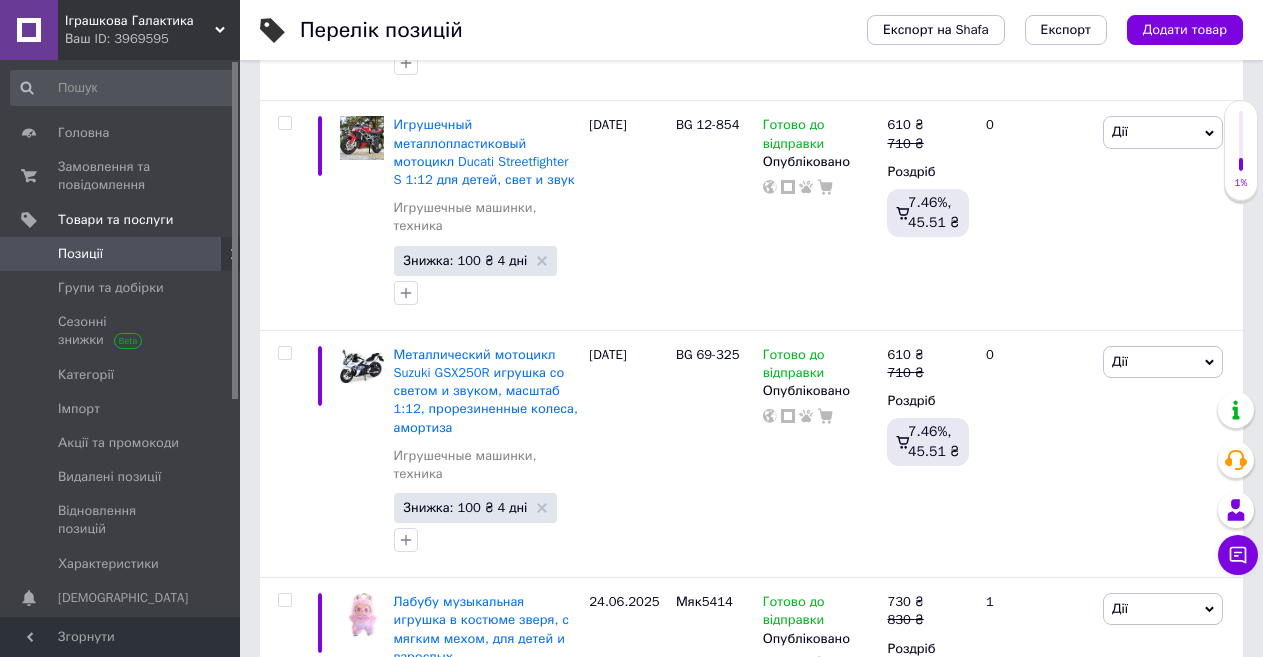 scroll, scrollTop: 0, scrollLeft: 0, axis: both 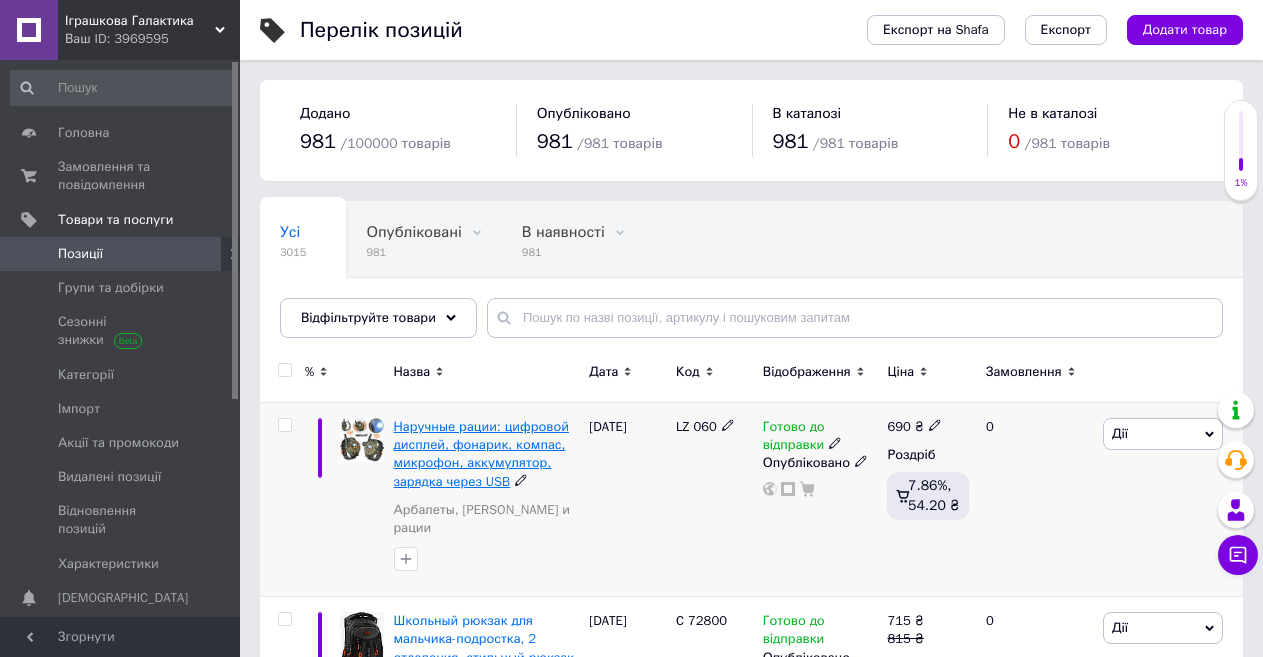 click on "Наручные рации: цифровой дисплей, фонарик, компас, микрофон, аккумулятор, зарядка через USB" at bounding box center (481, 454) 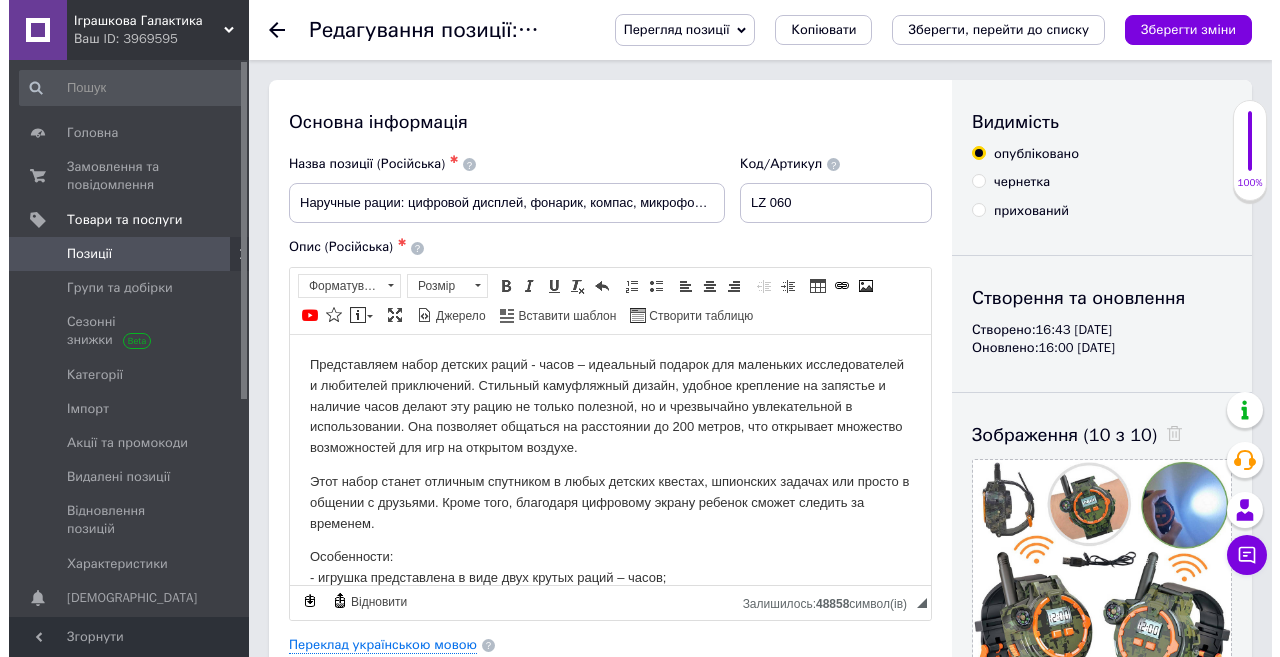 scroll, scrollTop: 0, scrollLeft: 0, axis: both 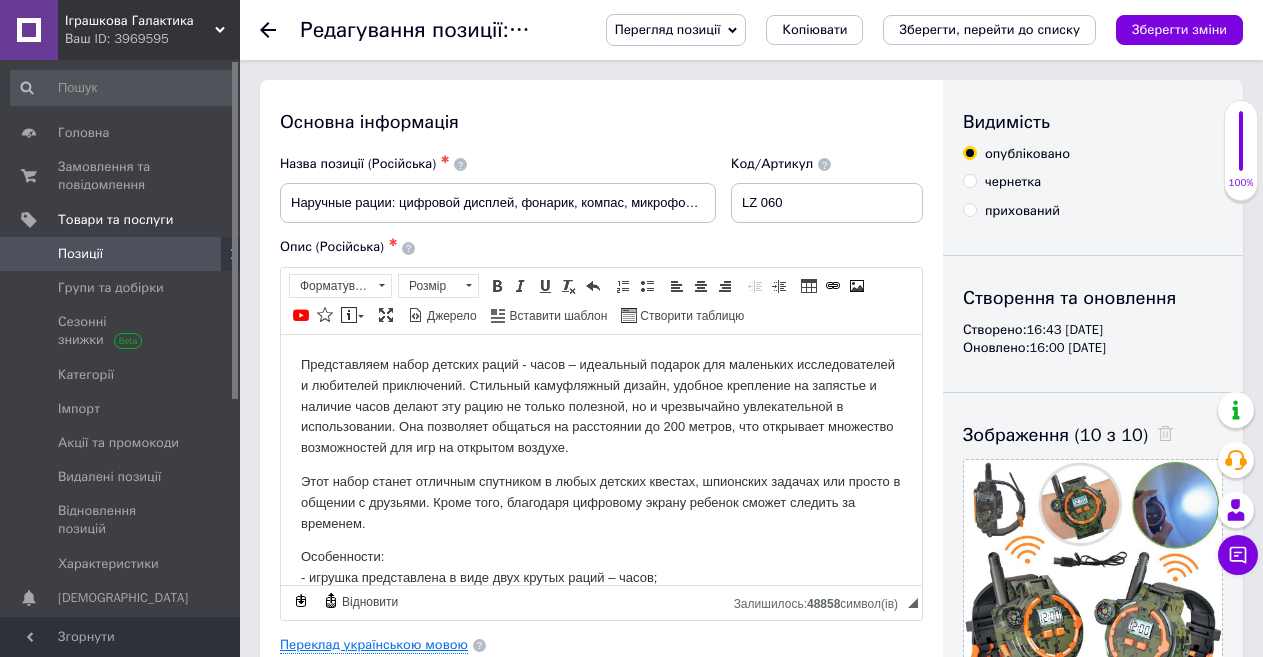 click on "Переклад українською мовою" at bounding box center (374, 645) 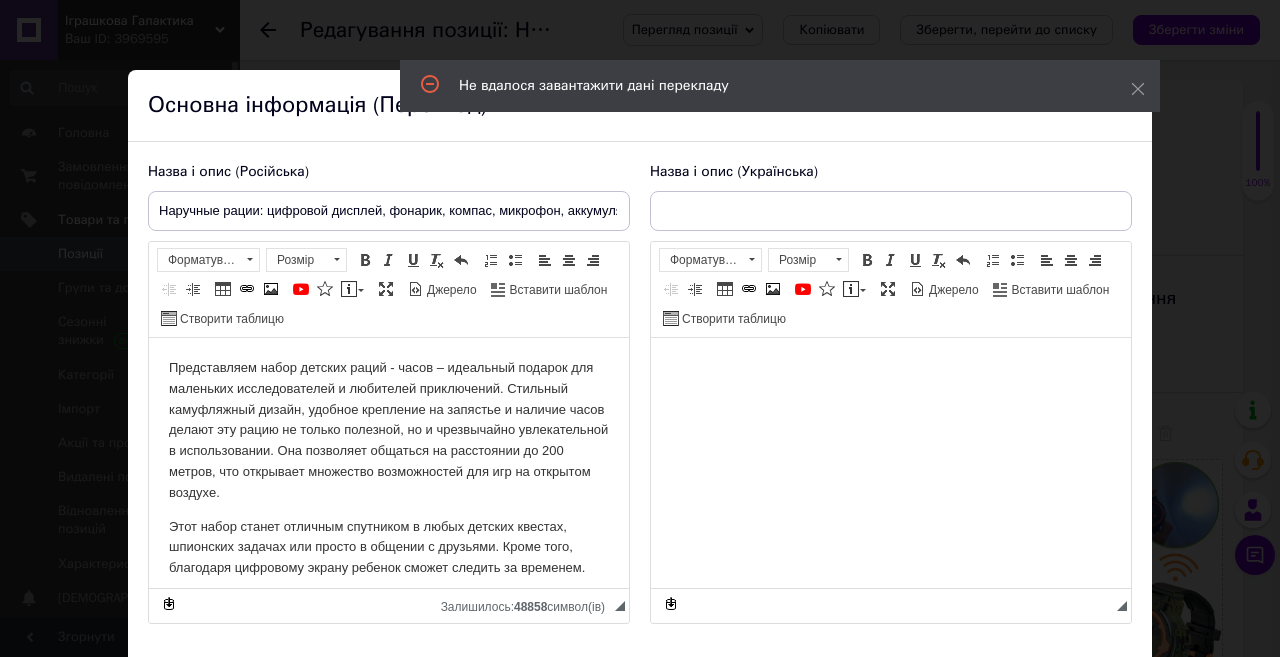 scroll, scrollTop: 0, scrollLeft: 0, axis: both 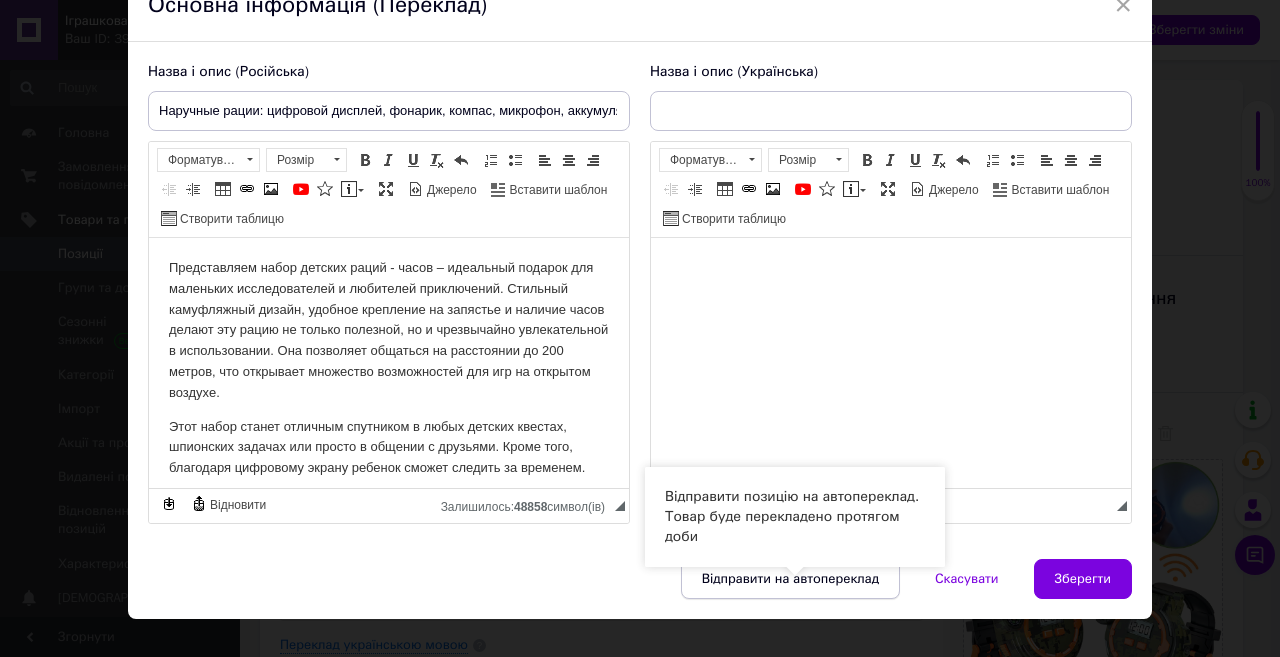 click on "Відправити на автопереклад" at bounding box center (790, 579) 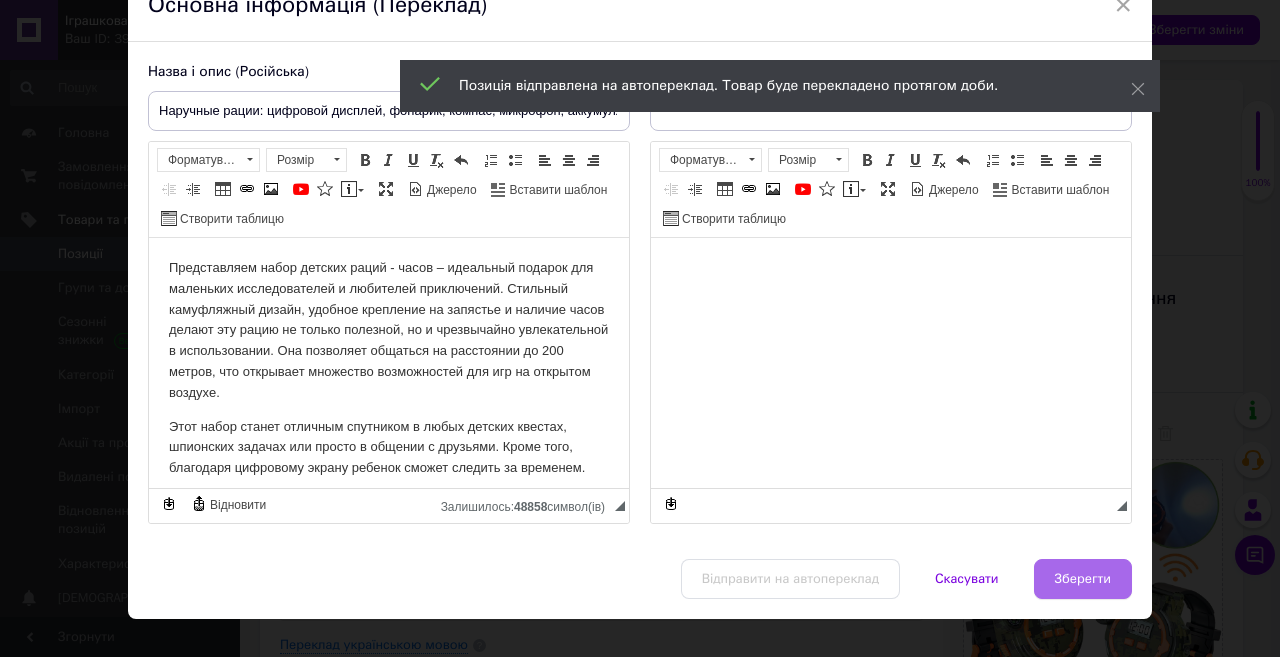 click on "Зберегти" at bounding box center (1083, 579) 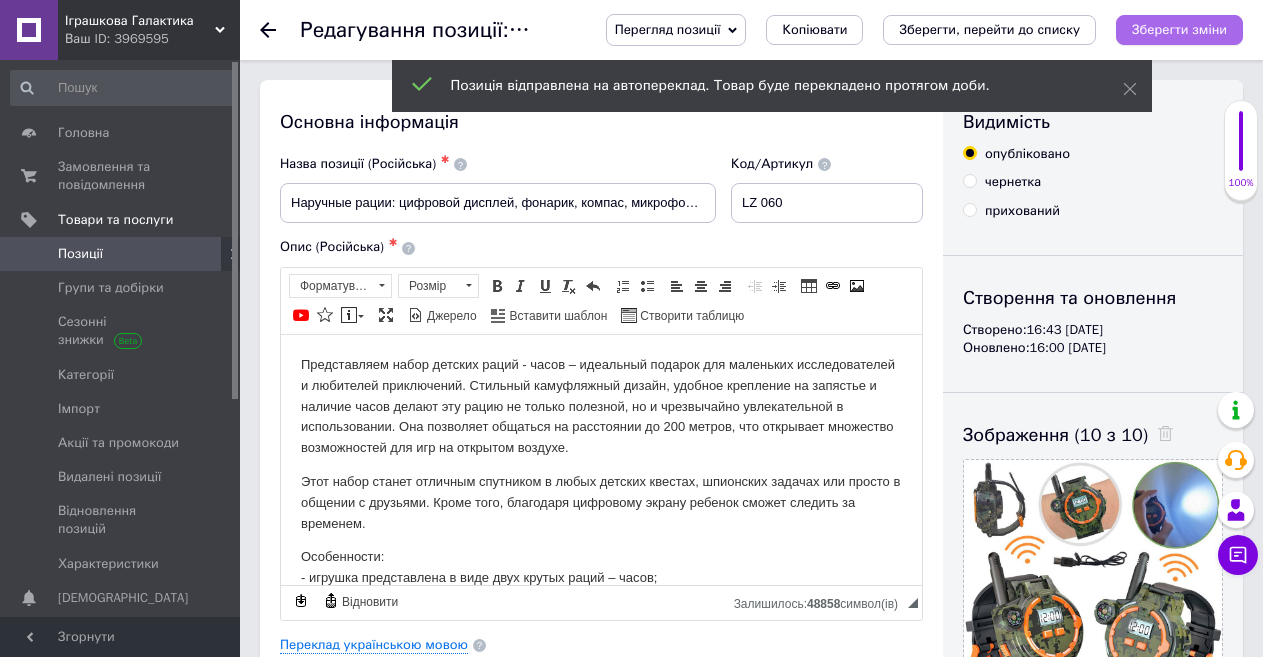 click on "Зберегти зміни" at bounding box center [1179, 29] 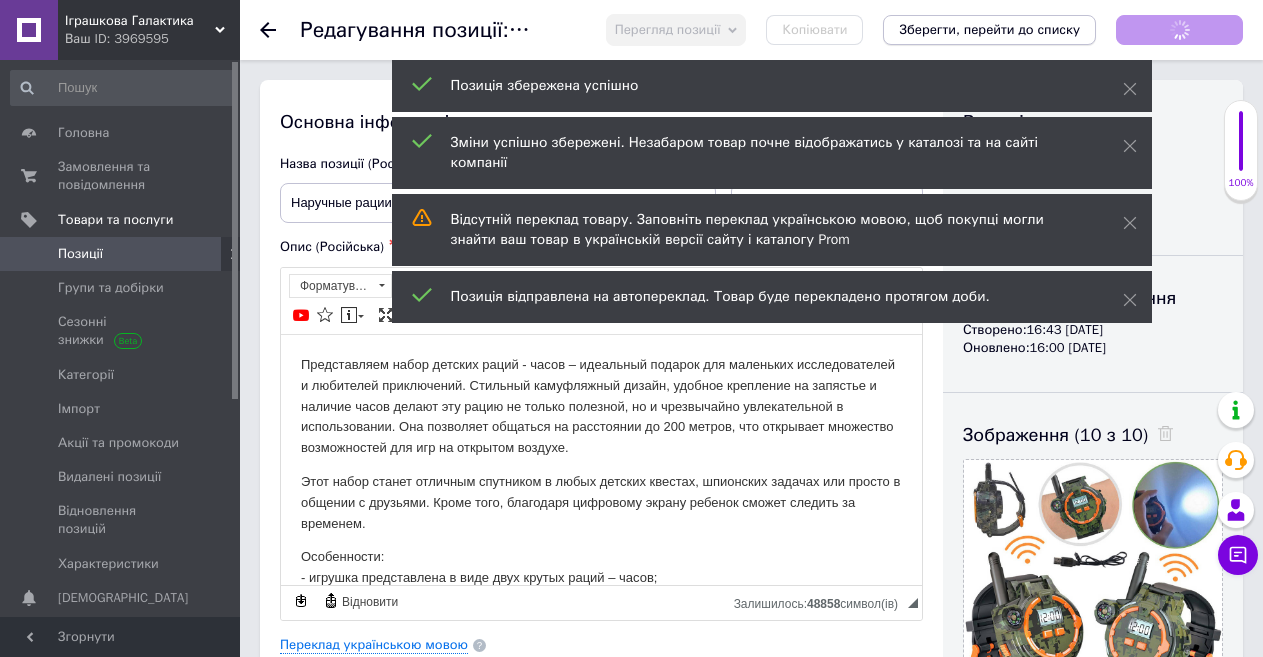 click on "Зберегти, перейти до списку" at bounding box center [989, 29] 